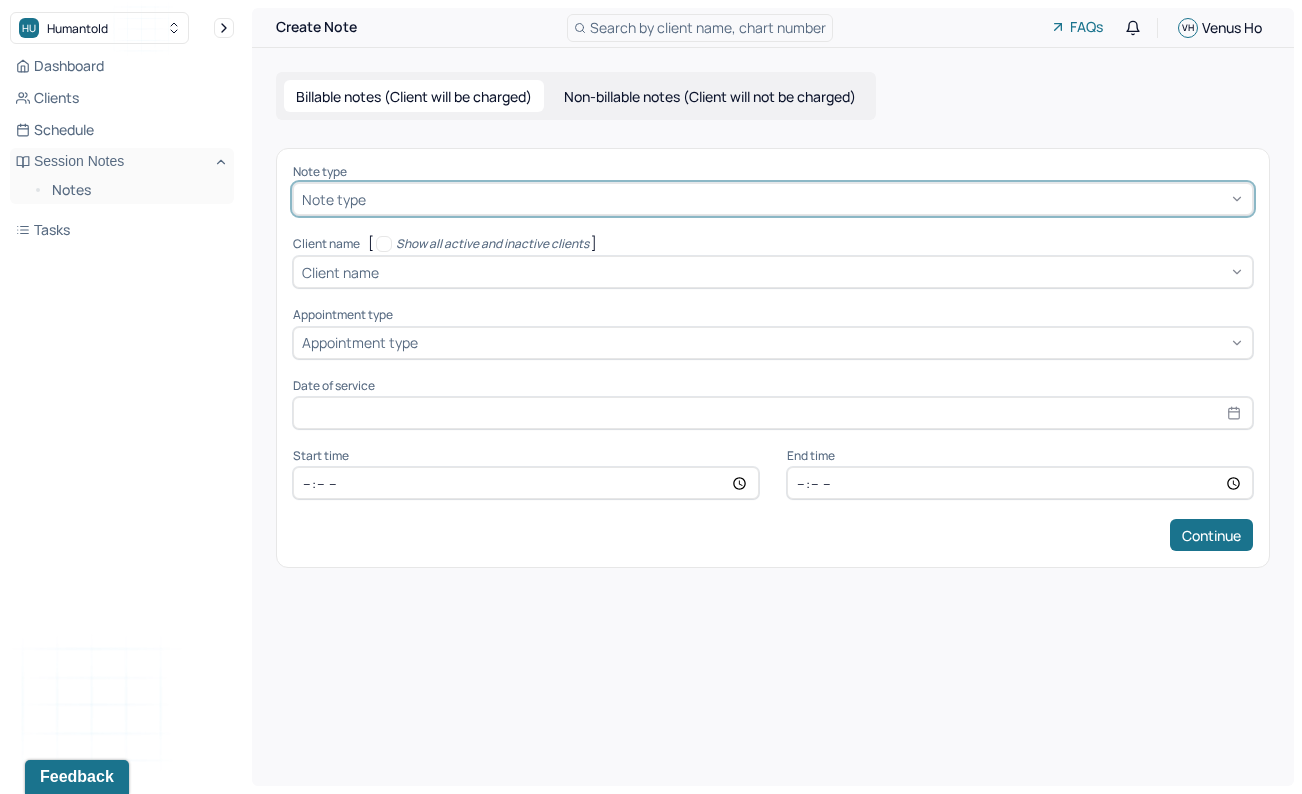 scroll, scrollTop: 0, scrollLeft: 0, axis: both 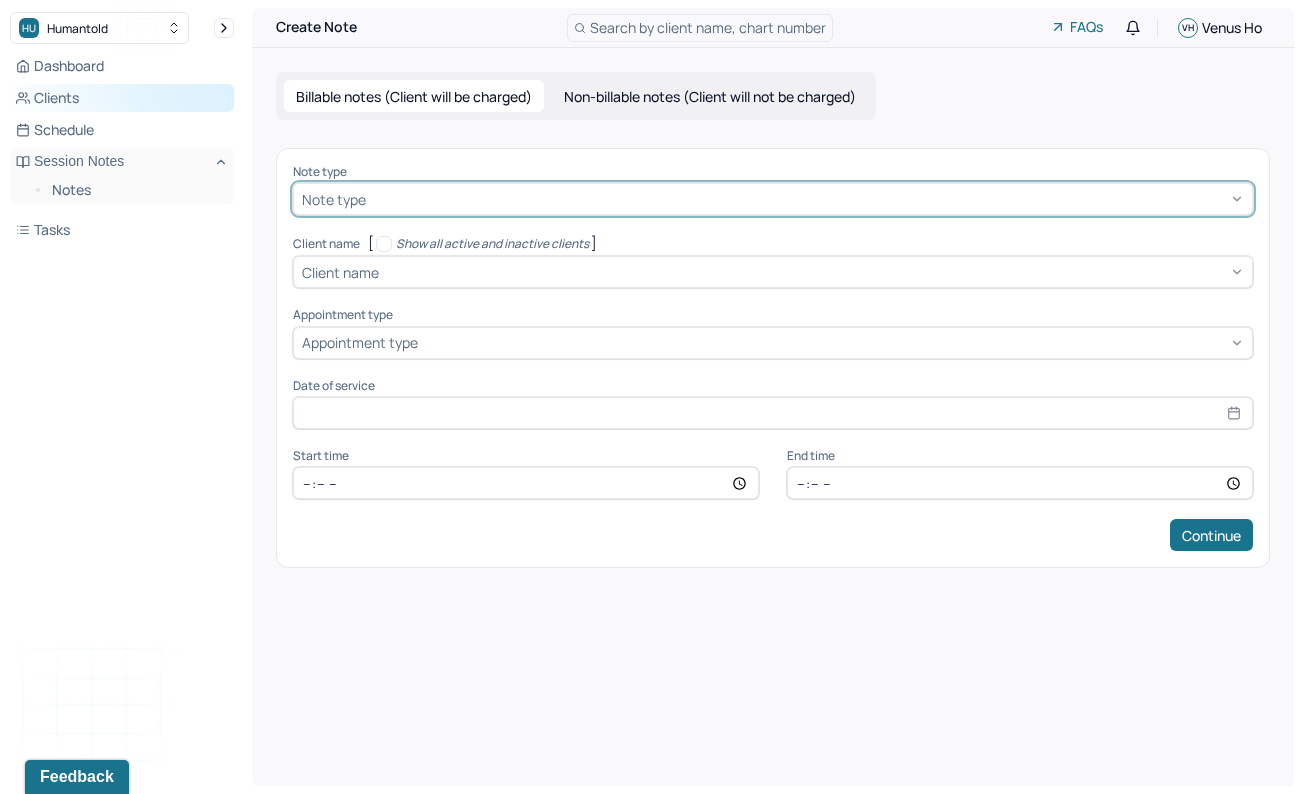 click on "Clients" at bounding box center (122, 98) 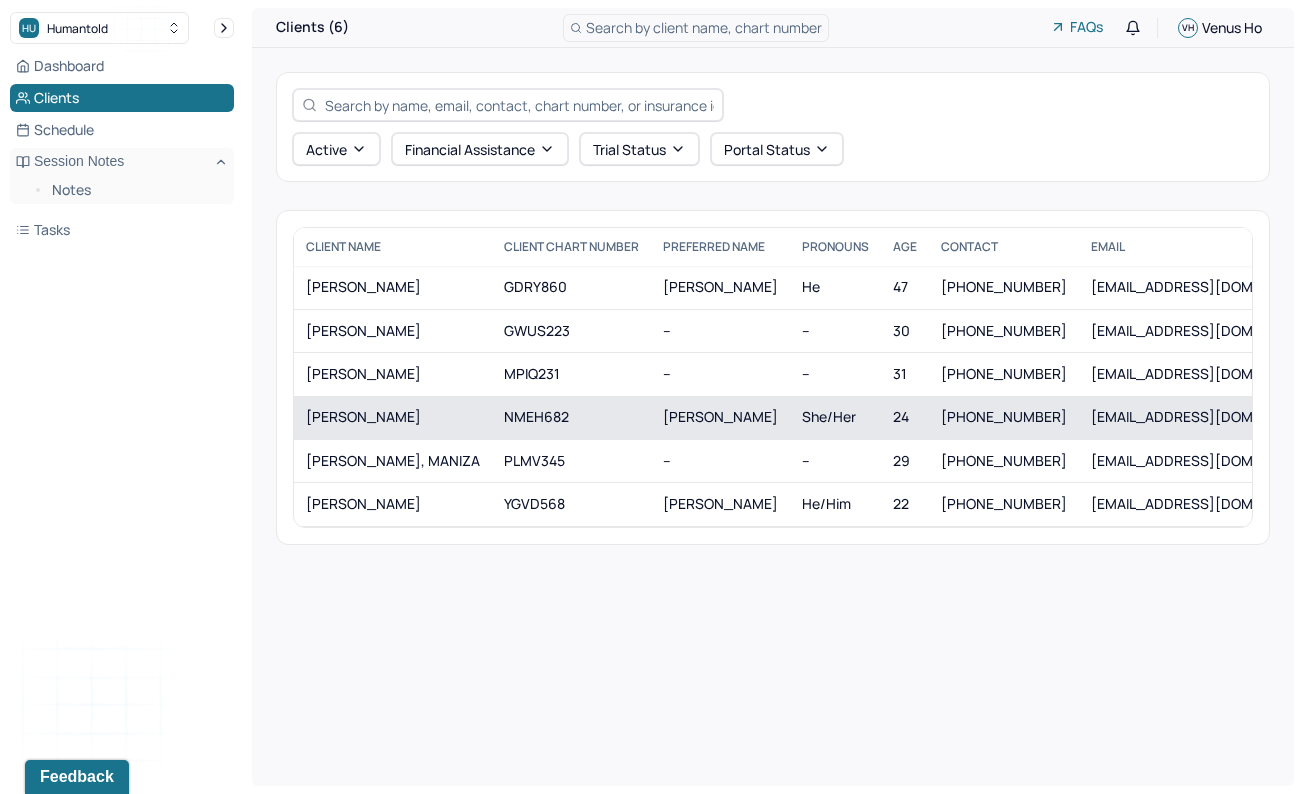 click on "NMEH682" at bounding box center (571, 417) 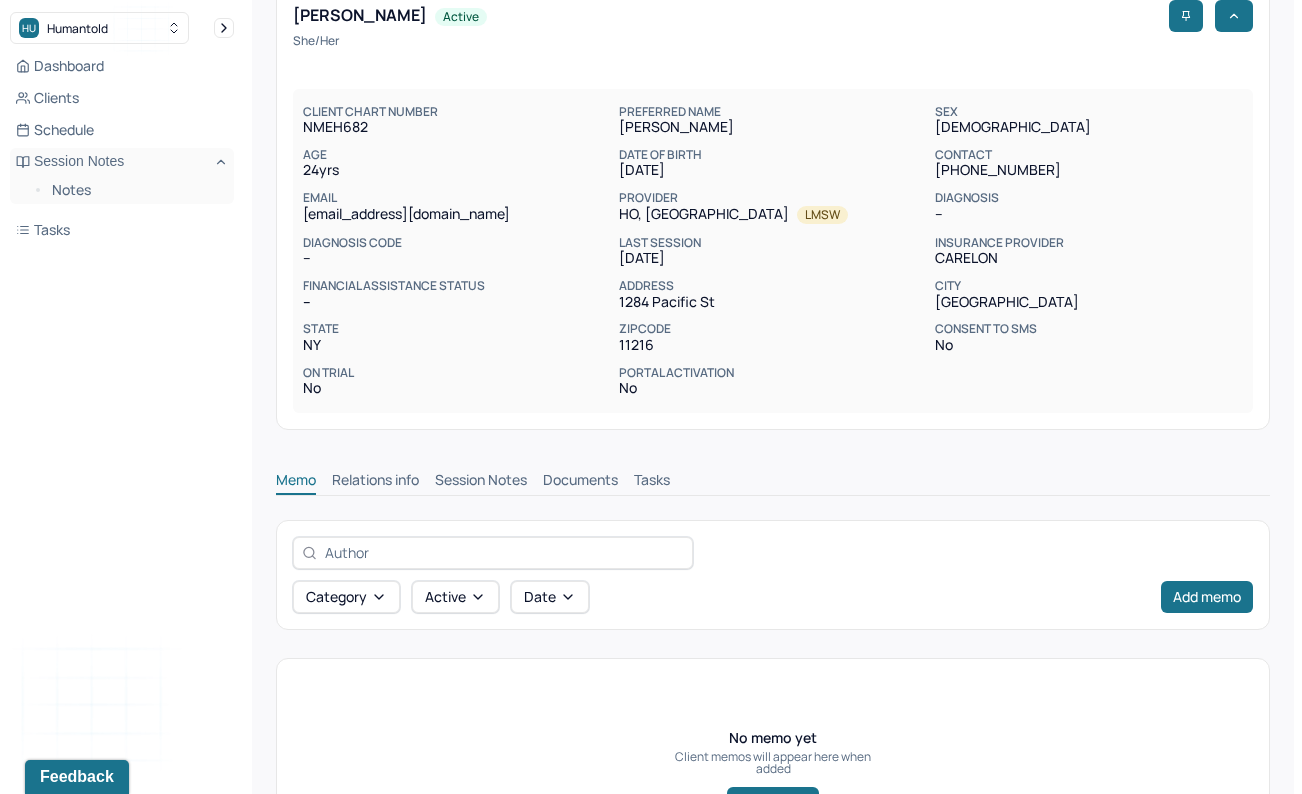 scroll, scrollTop: 216, scrollLeft: 0, axis: vertical 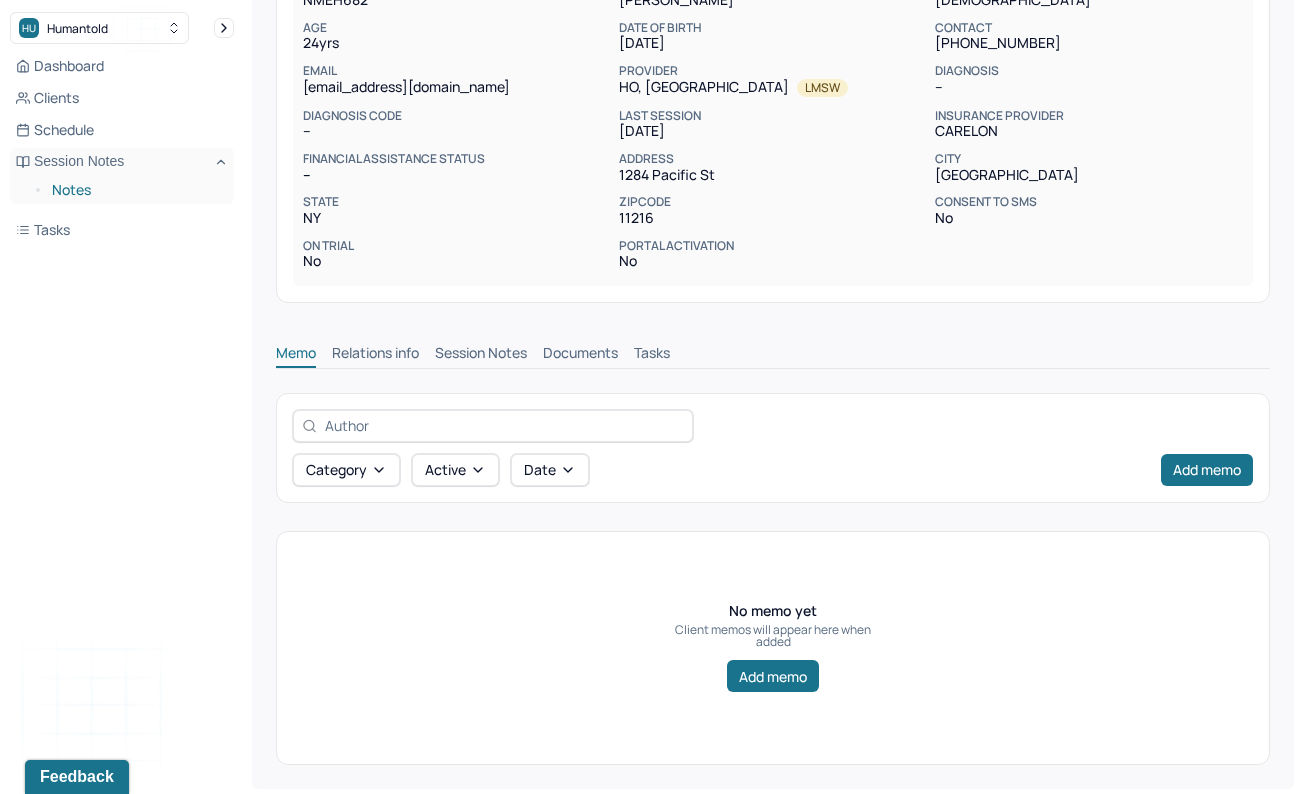 click on "Notes" at bounding box center (135, 190) 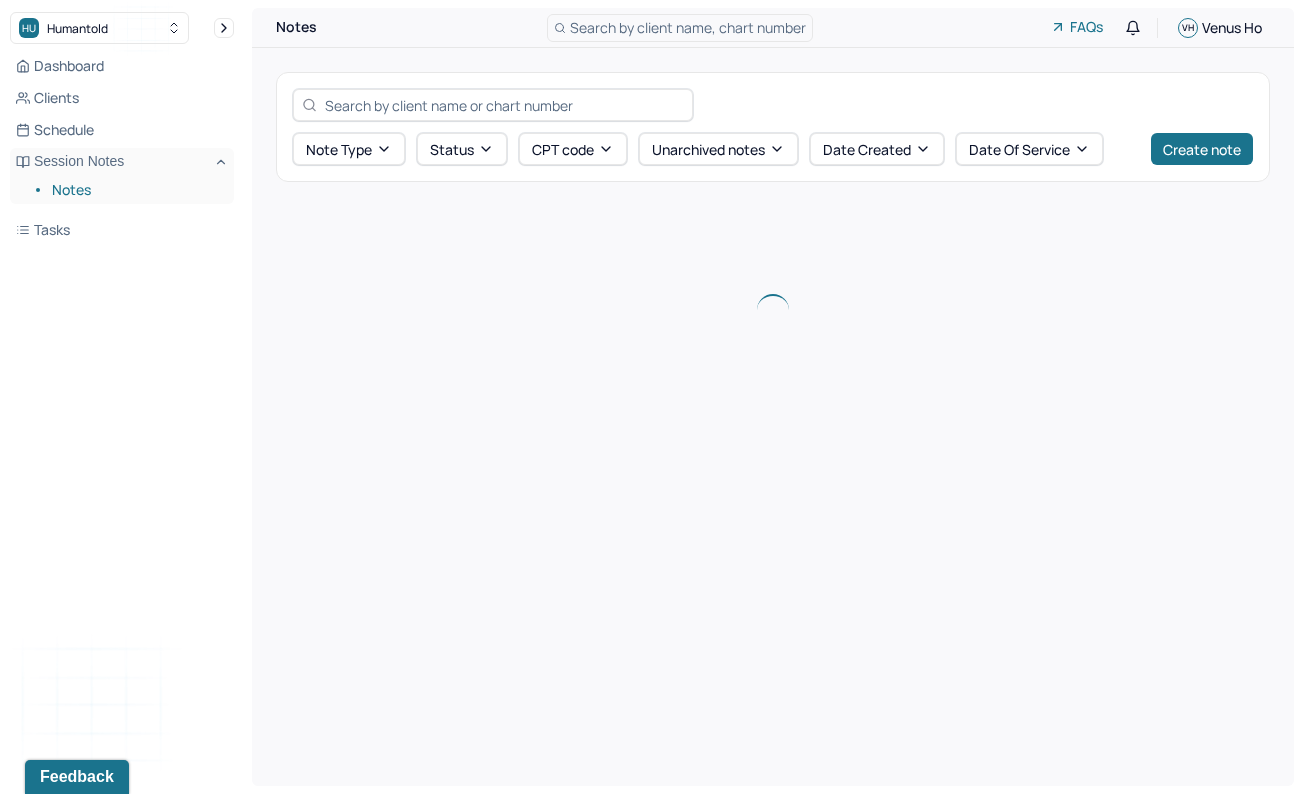 scroll, scrollTop: 0, scrollLeft: 0, axis: both 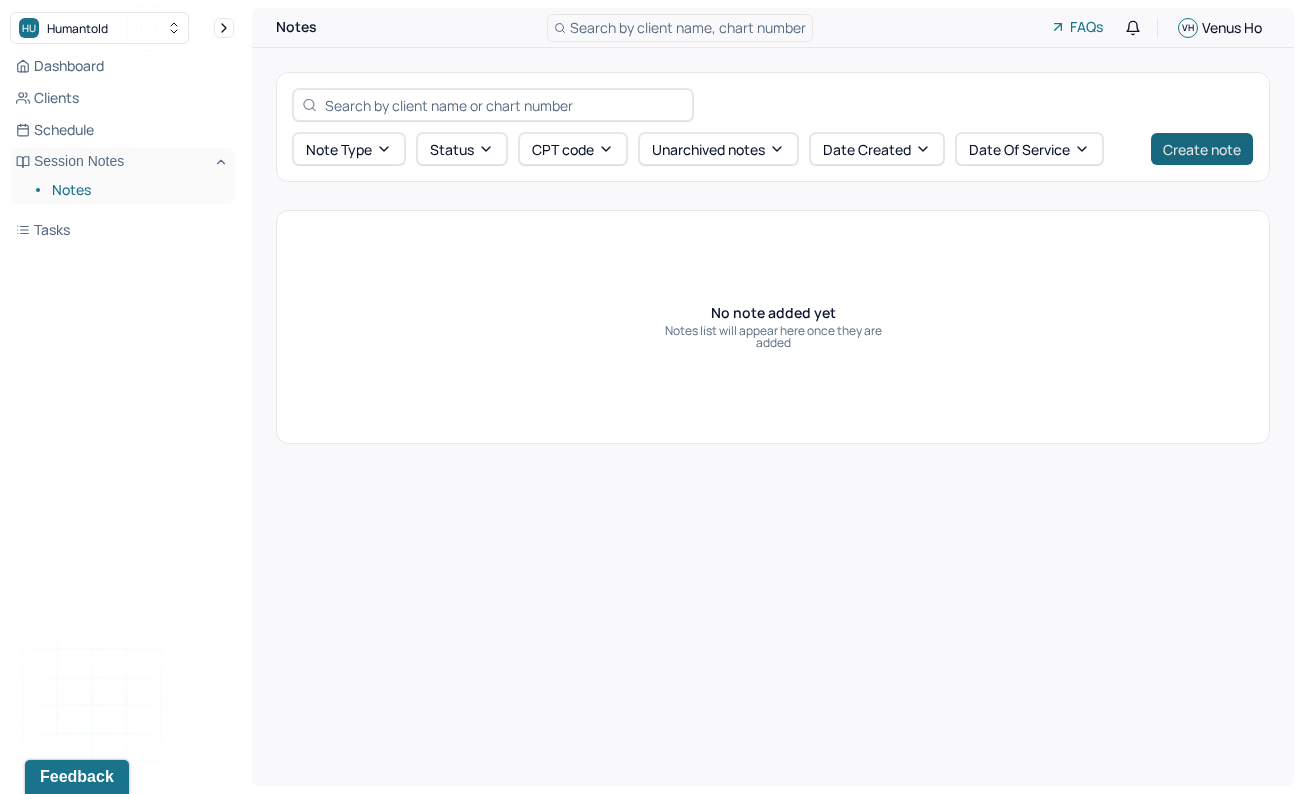 click on "Create note" at bounding box center (1202, 149) 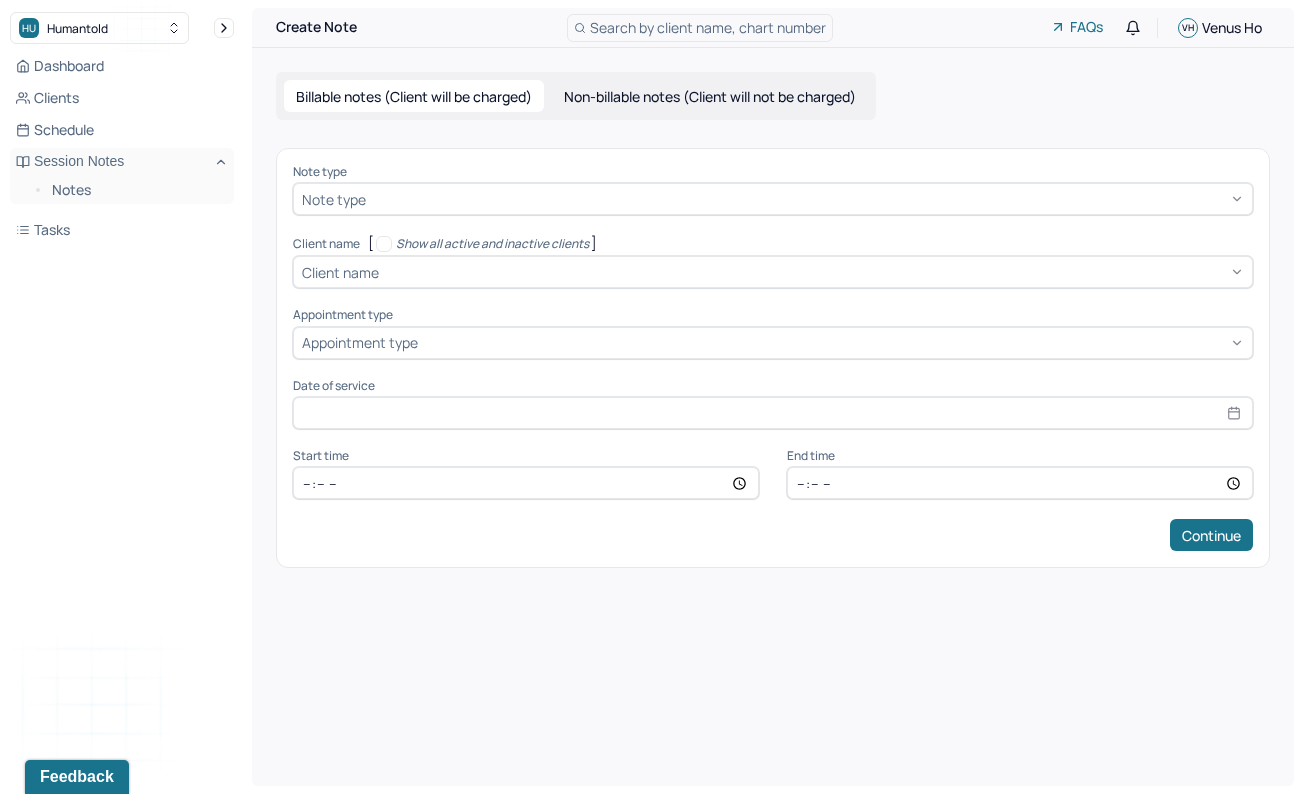 click on "Note type" at bounding box center [773, 199] 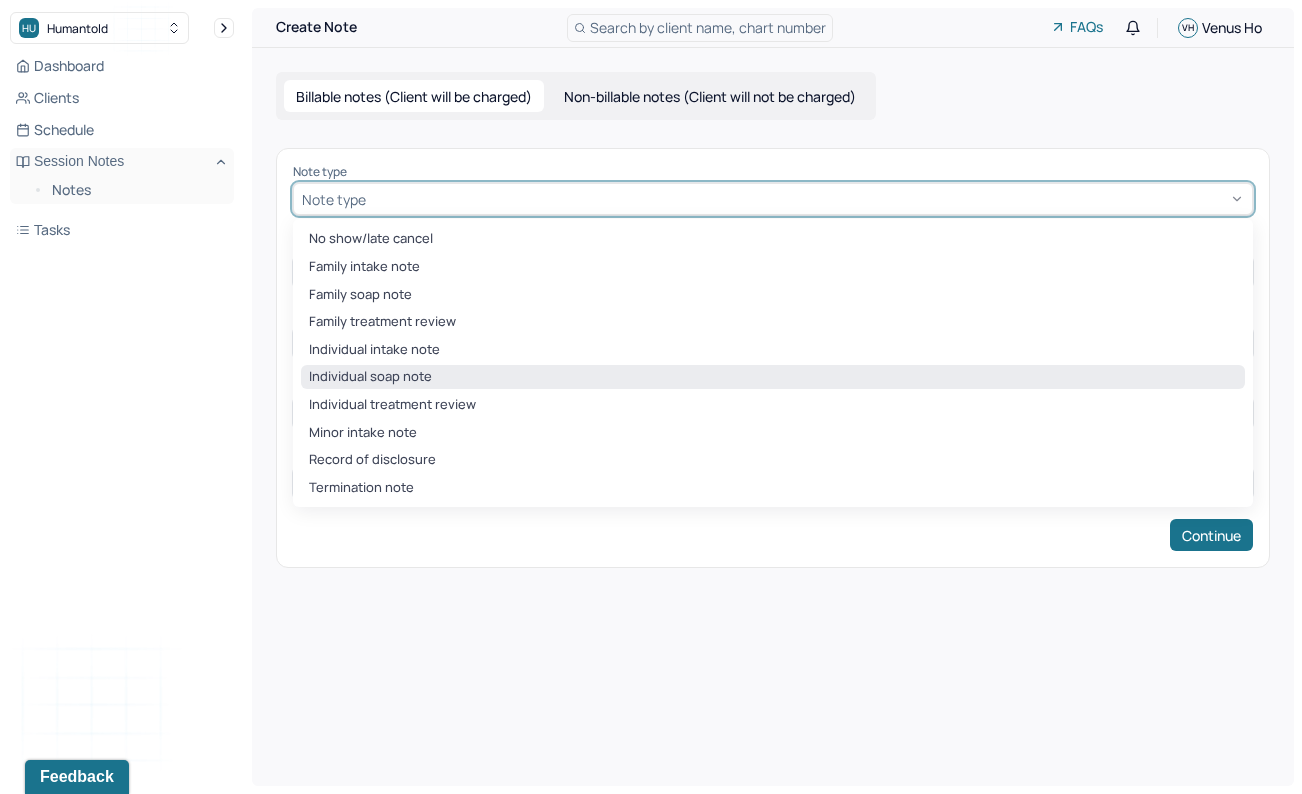 click on "Individual soap note" at bounding box center [773, 377] 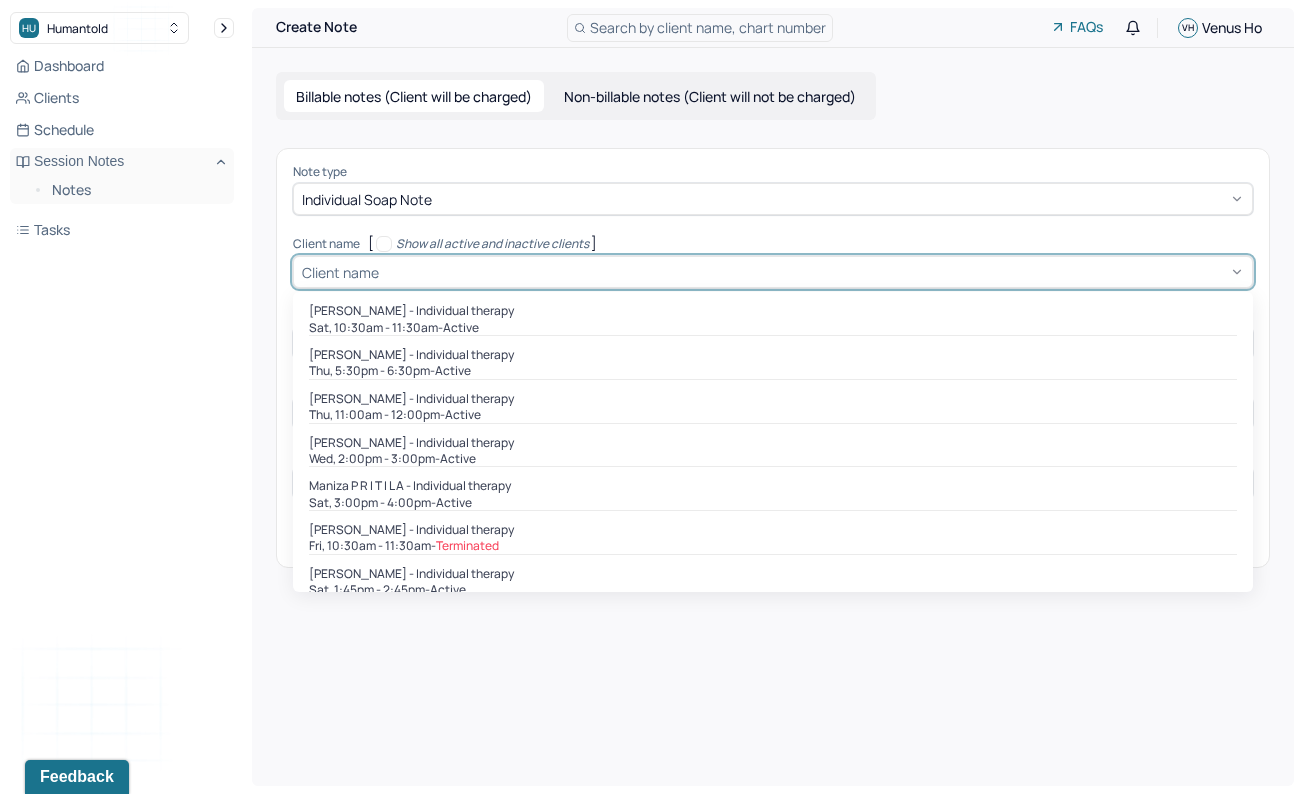 click at bounding box center [813, 272] 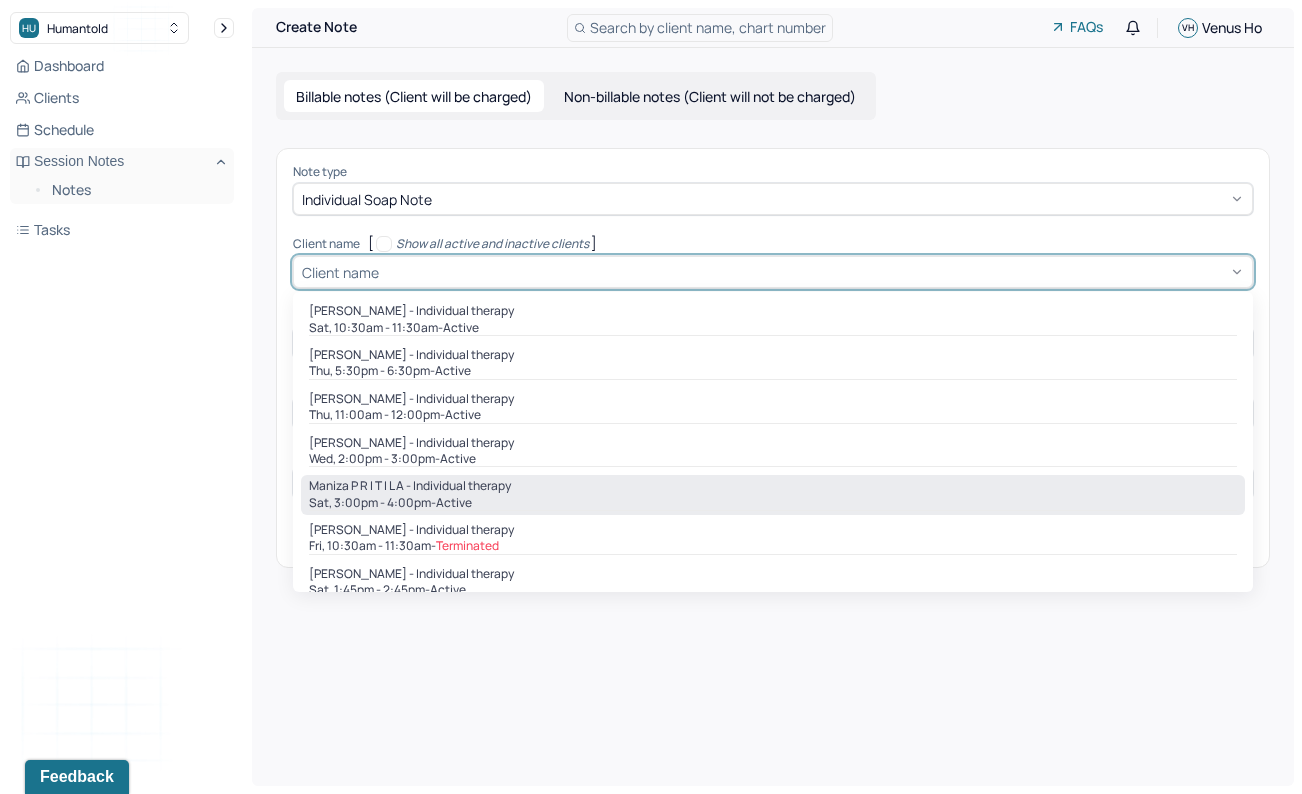 scroll, scrollTop: 18, scrollLeft: 0, axis: vertical 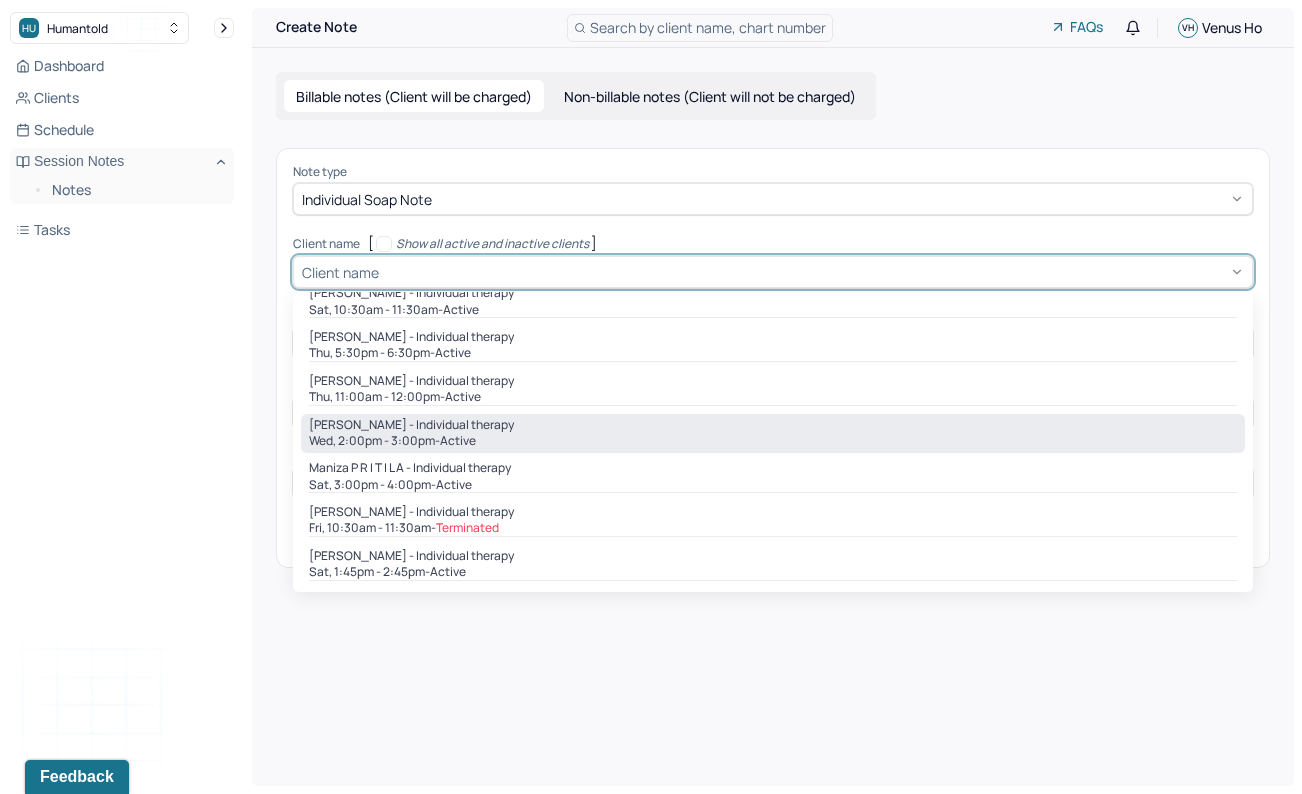 click on "Karly Nguyen - Individual therapy" at bounding box center (411, 425) 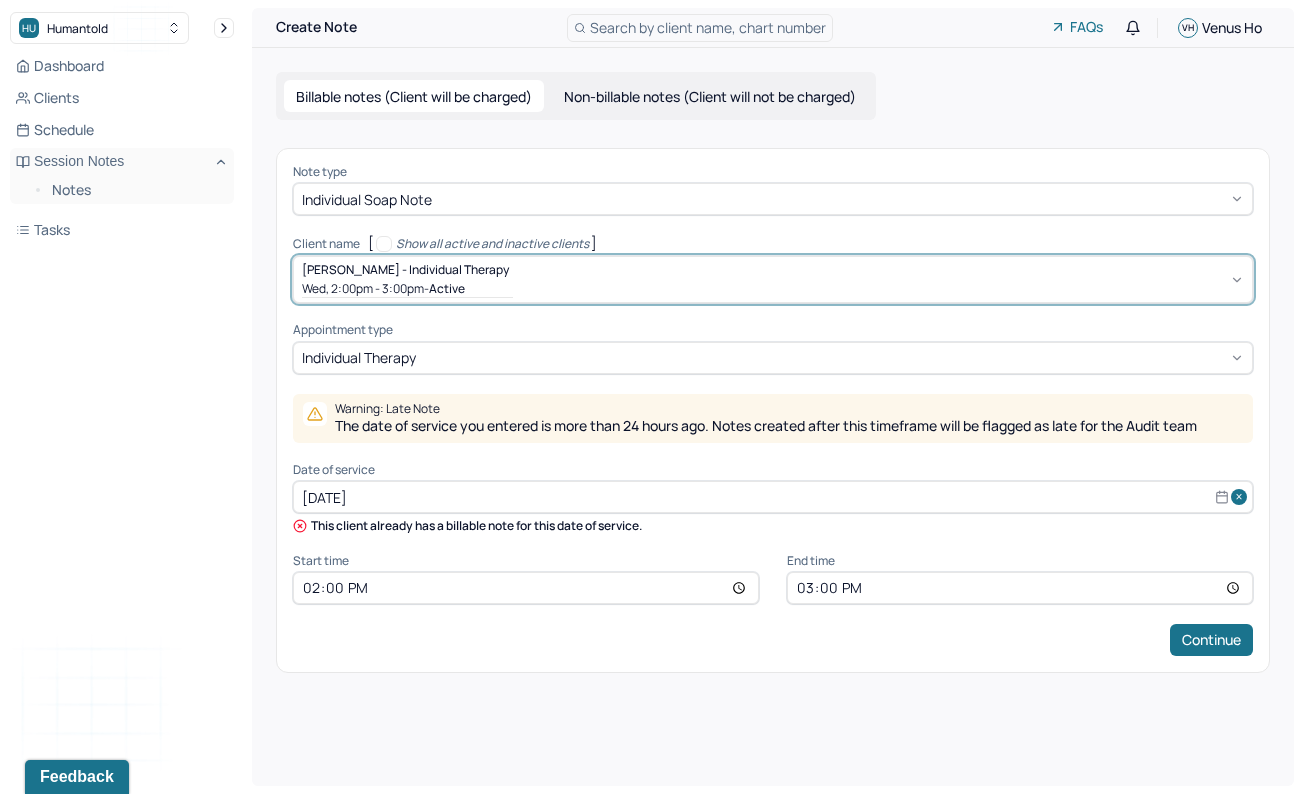 select on "6" 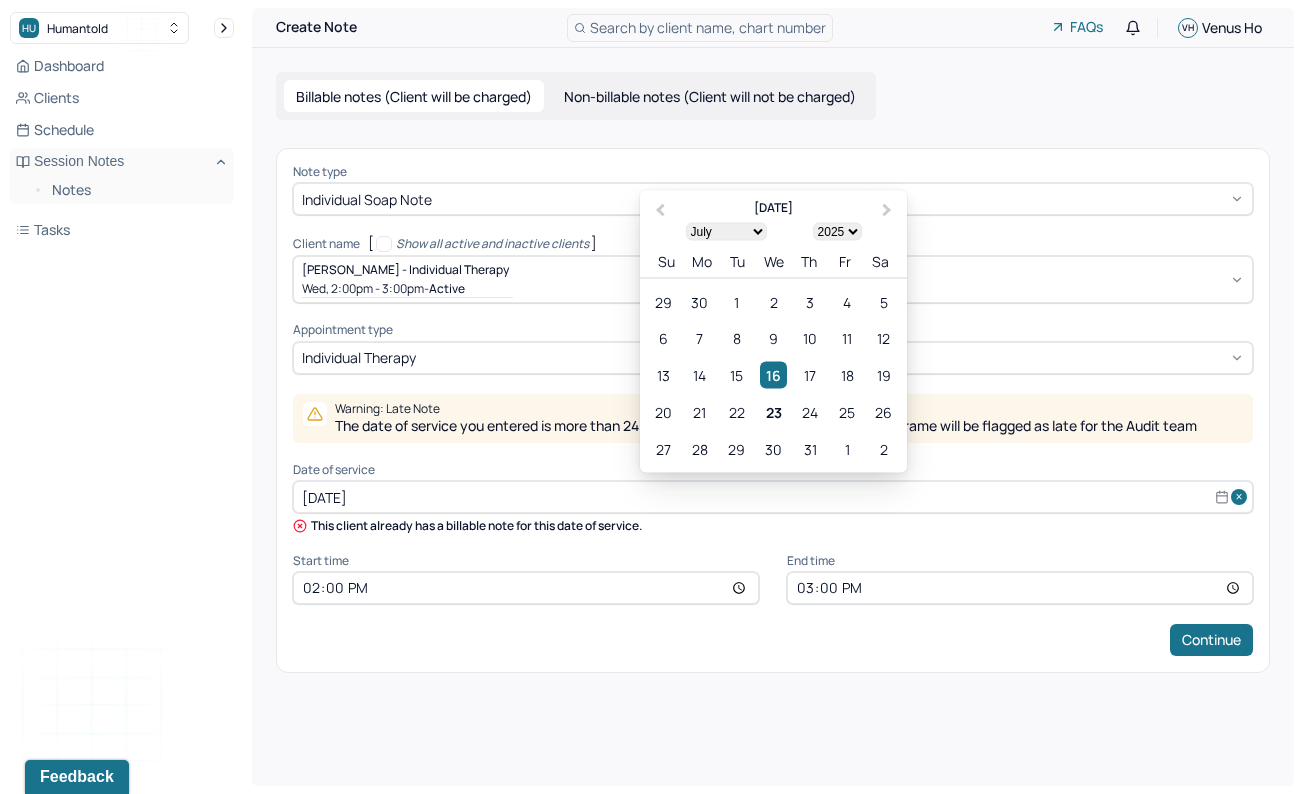 click on "Jul 16, 2025" at bounding box center [773, 497] 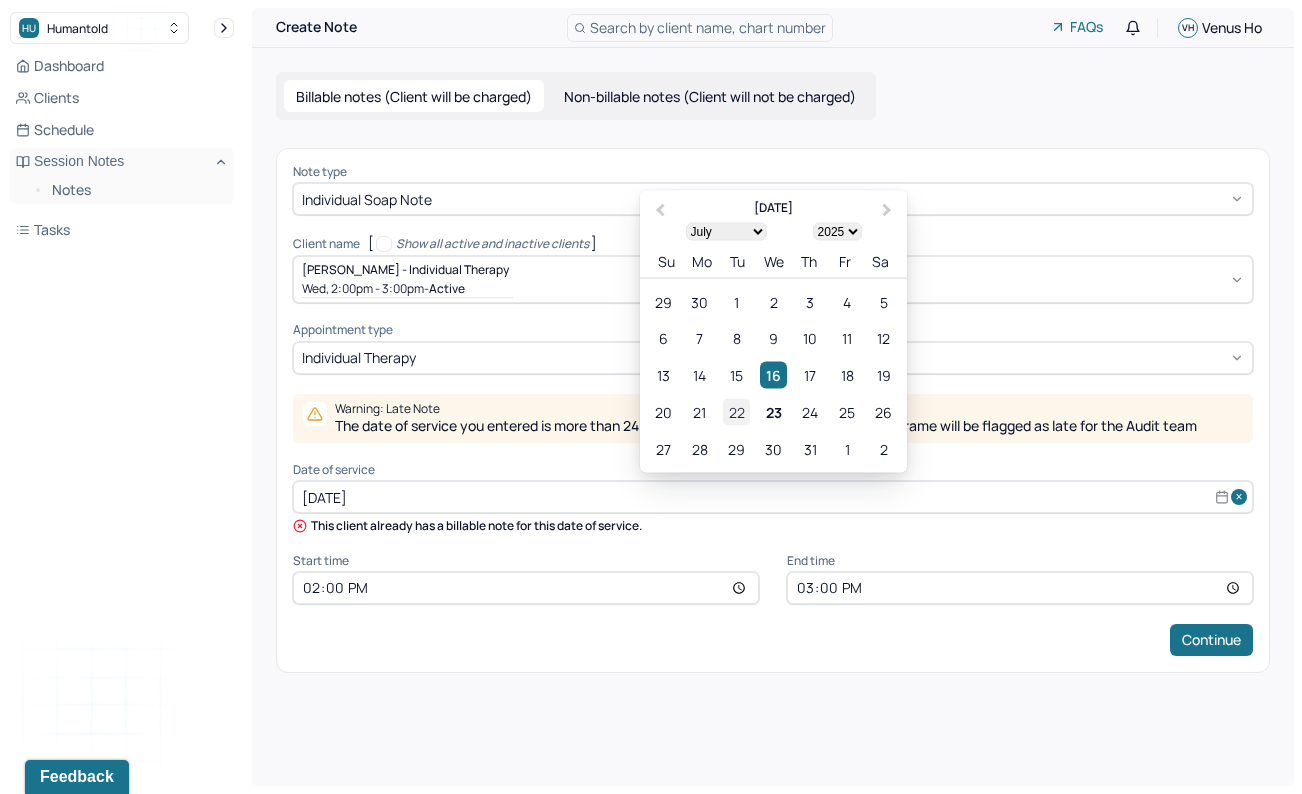 click on "22" at bounding box center (736, 412) 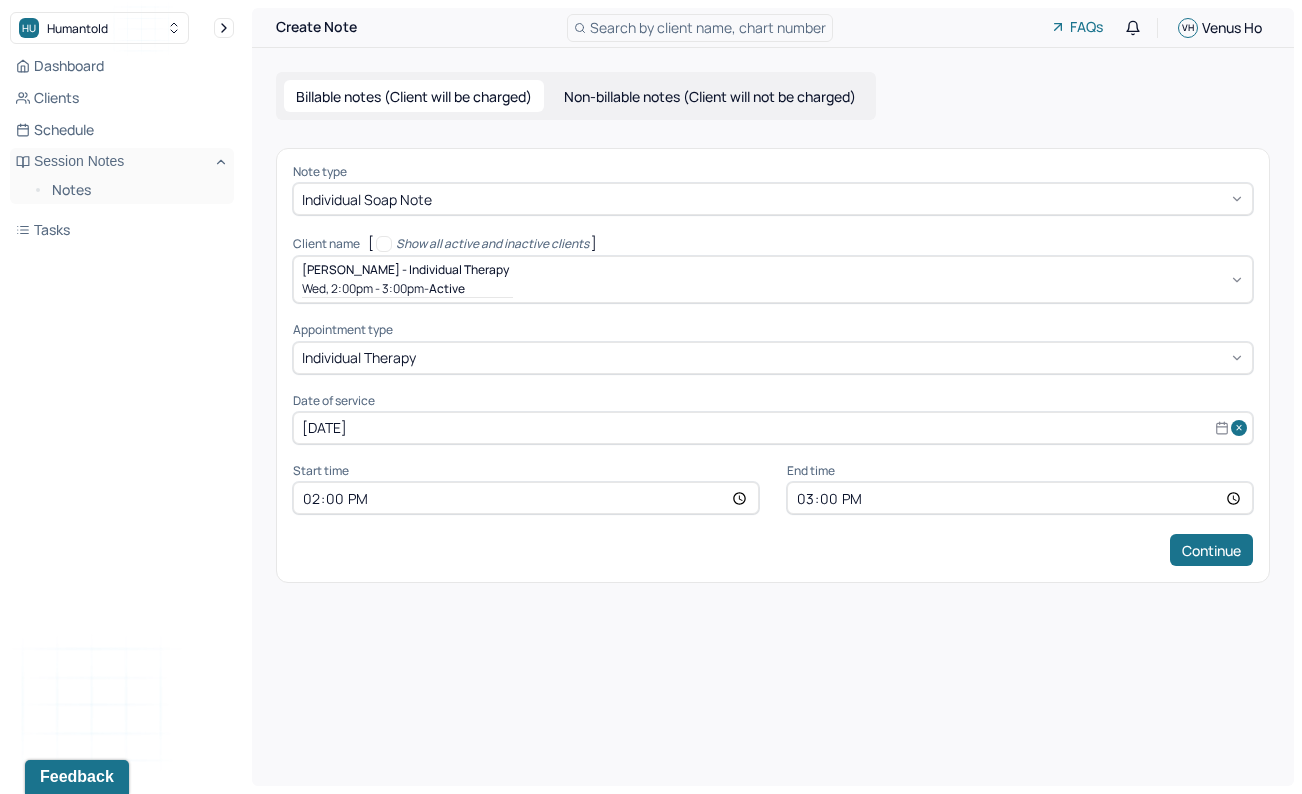 click on "Create Note Search by client name, chart number  FAQs VH Venus   Ho Billable notes (Client will be charged) Non-billable notes (Client will not be charged) Note type Individual soap note Client name [ Show all active and inactive clients ] Karly Nguyen - Individual therapy Wed, 2:00pm - 3:00pm  -  active Supervisee name Venus Ho Appointment type individual therapy Date of service Jul 22, 2025 Start time 14:00 End time 15:00 Continue" at bounding box center [773, 397] 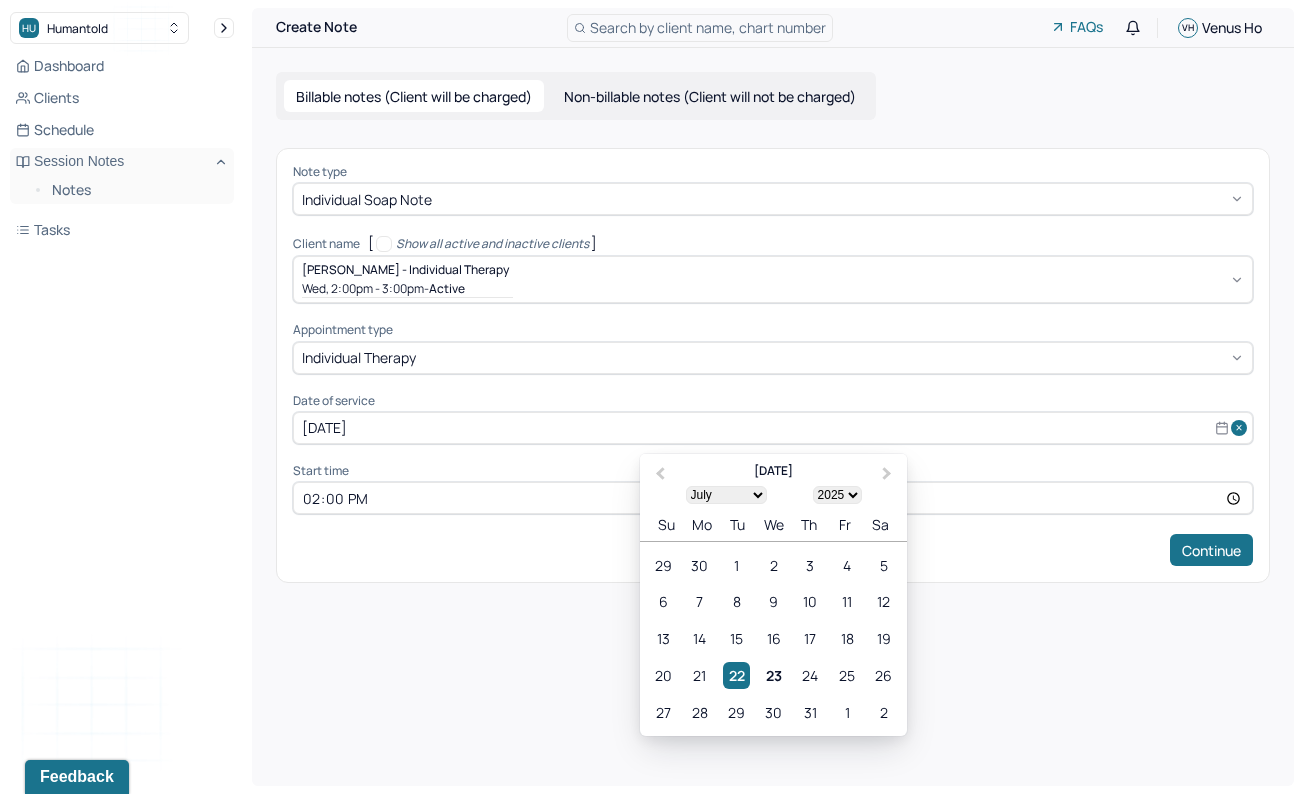 click on "Create Note Search by client name, chart number  FAQs VH Venus   Ho Billable notes (Client will be charged) Non-billable notes (Client will not be charged) Note type Individual soap note Client name [ Show all active and inactive clients ] Karly Nguyen - Individual therapy Wed, 2:00pm - 3:00pm  -  active Supervisee name Venus Ho Appointment type individual therapy Date of service Jul 22, 2025 Previous Month Next Month July 2025 January February March April May June July August September October November December 1900 1901 1902 1903 1904 1905 1906 1907 1908 1909 1910 1911 1912 1913 1914 1915 1916 1917 1918 1919 1920 1921 1922 1923 1924 1925 1926 1927 1928 1929 1930 1931 1932 1933 1934 1935 1936 1937 1938 1939 1940 1941 1942 1943 1944 1945 1946 1947 1948 1949 1950 1951 1952 1953 1954 1955 1956 1957 1958 1959 1960 1961 1962 1963 1964 1965 1966 1967 1968 1969 1970 1971 1972 1973 1974 1975 1976 1977 1978 1979 1980 1981 1982 1983 1984 1985 1986 1987 1988 1989 1990 1991 1992 1993 1994 1995 1996 1997 1998 1999 2000 1" at bounding box center (773, 397) 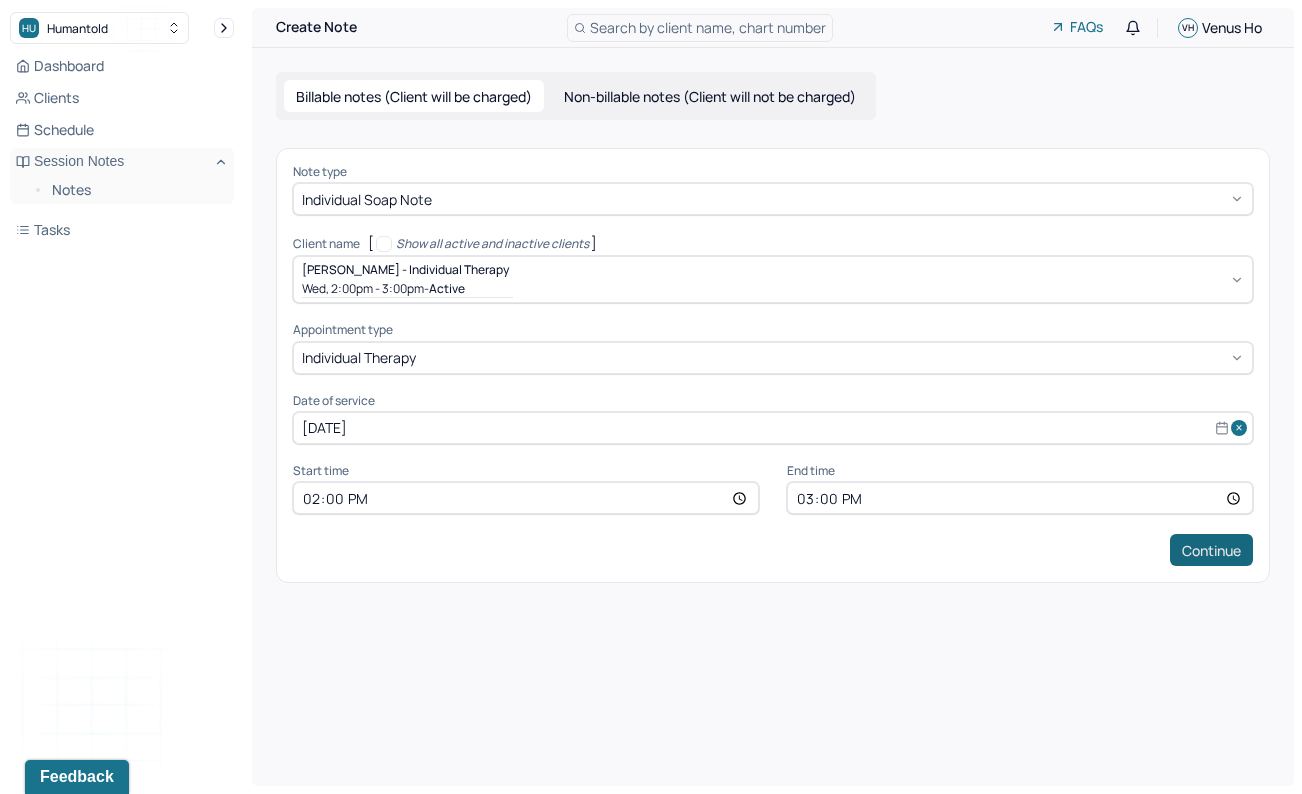 click on "Continue" at bounding box center [1211, 550] 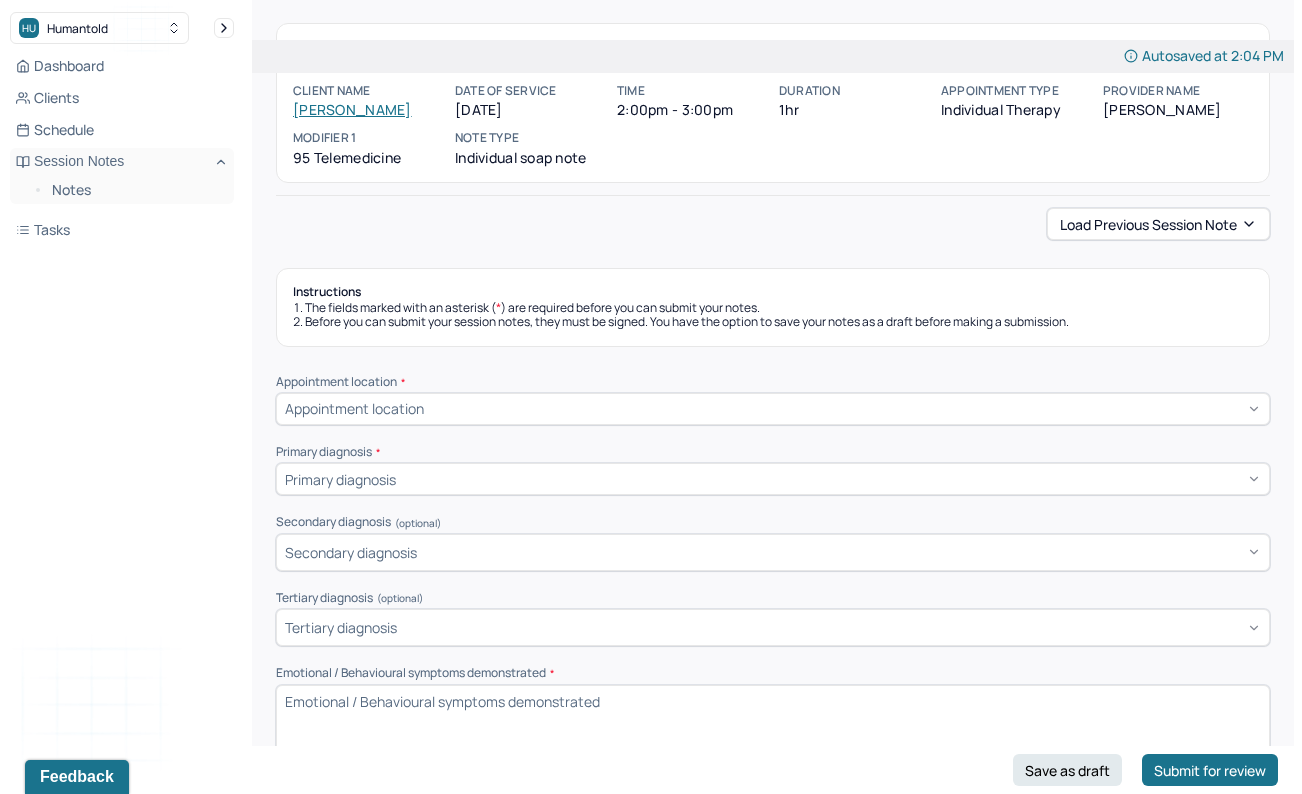 scroll, scrollTop: 110, scrollLeft: 0, axis: vertical 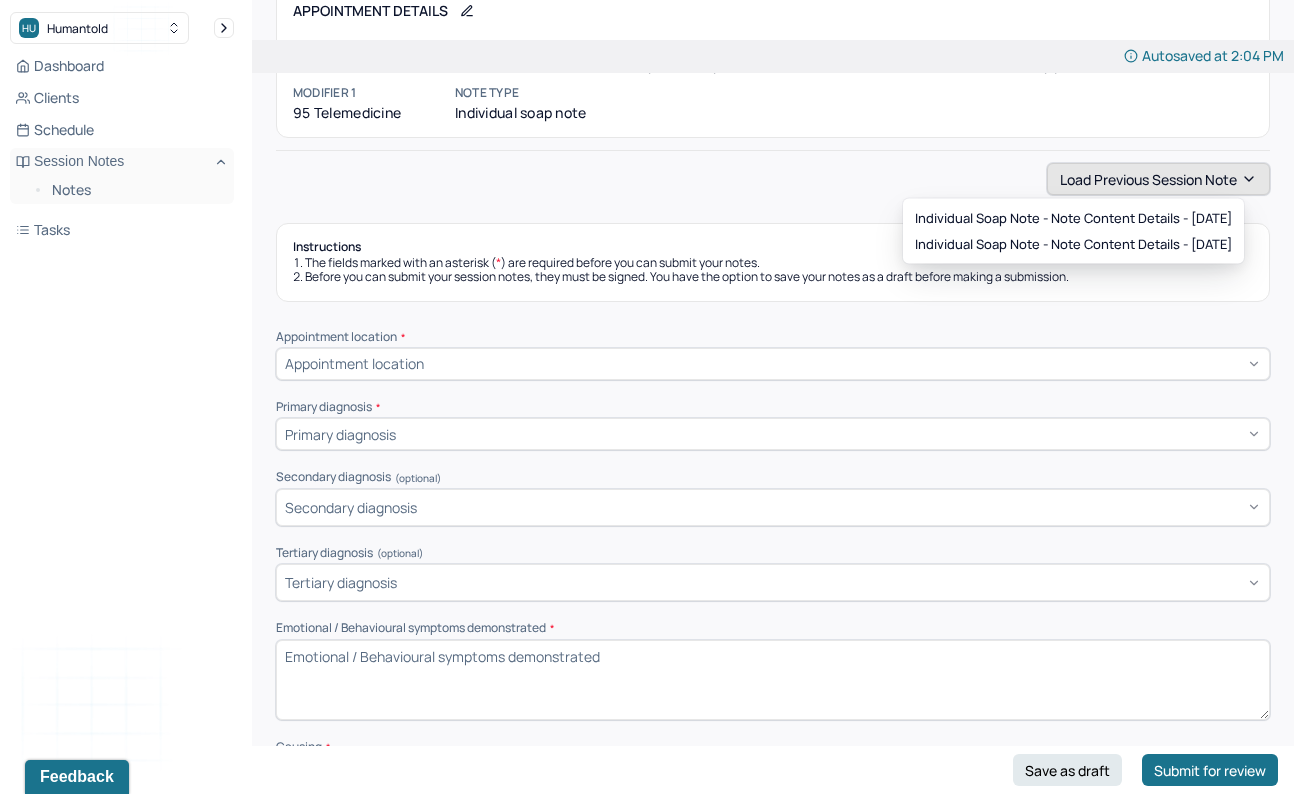click on "Load previous session note" at bounding box center (1158, 179) 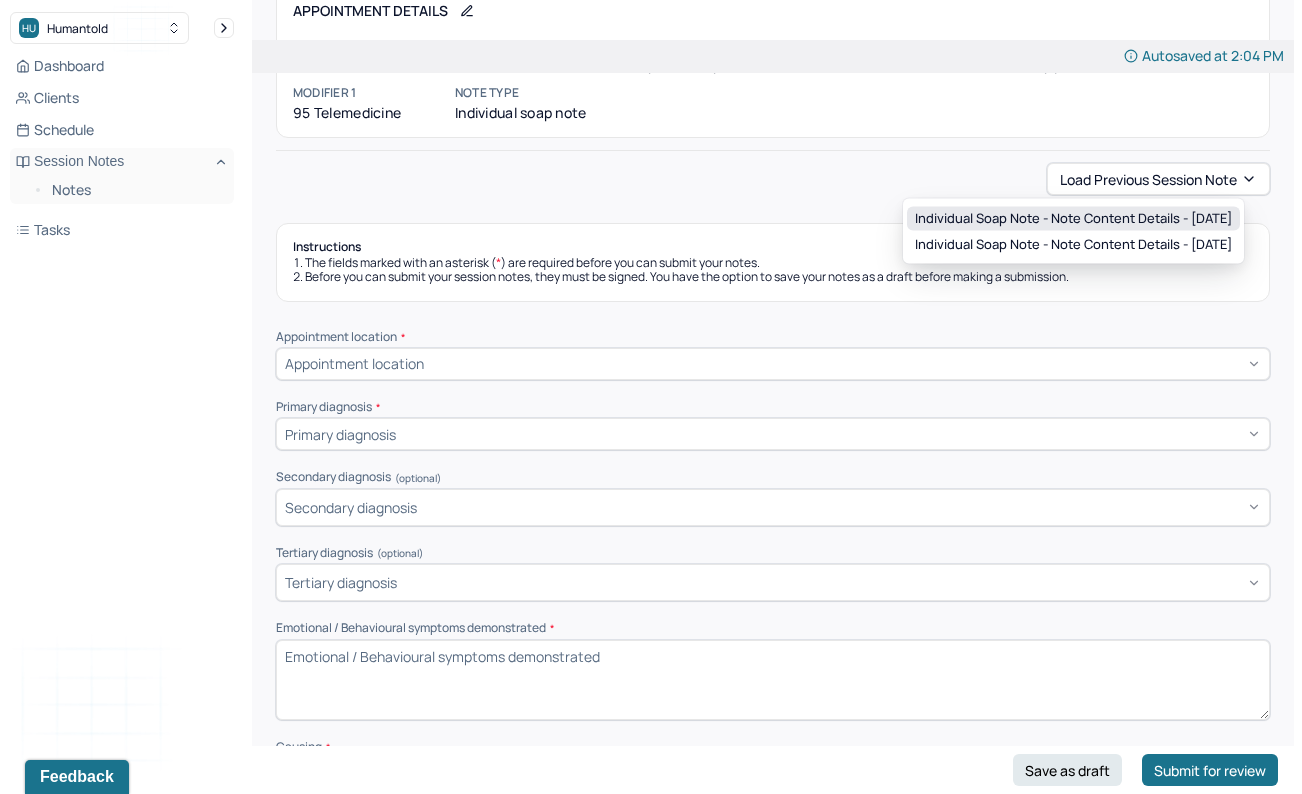 click on "Individual soap note   - Note content Details -   07/16/2025" at bounding box center (1073, 219) 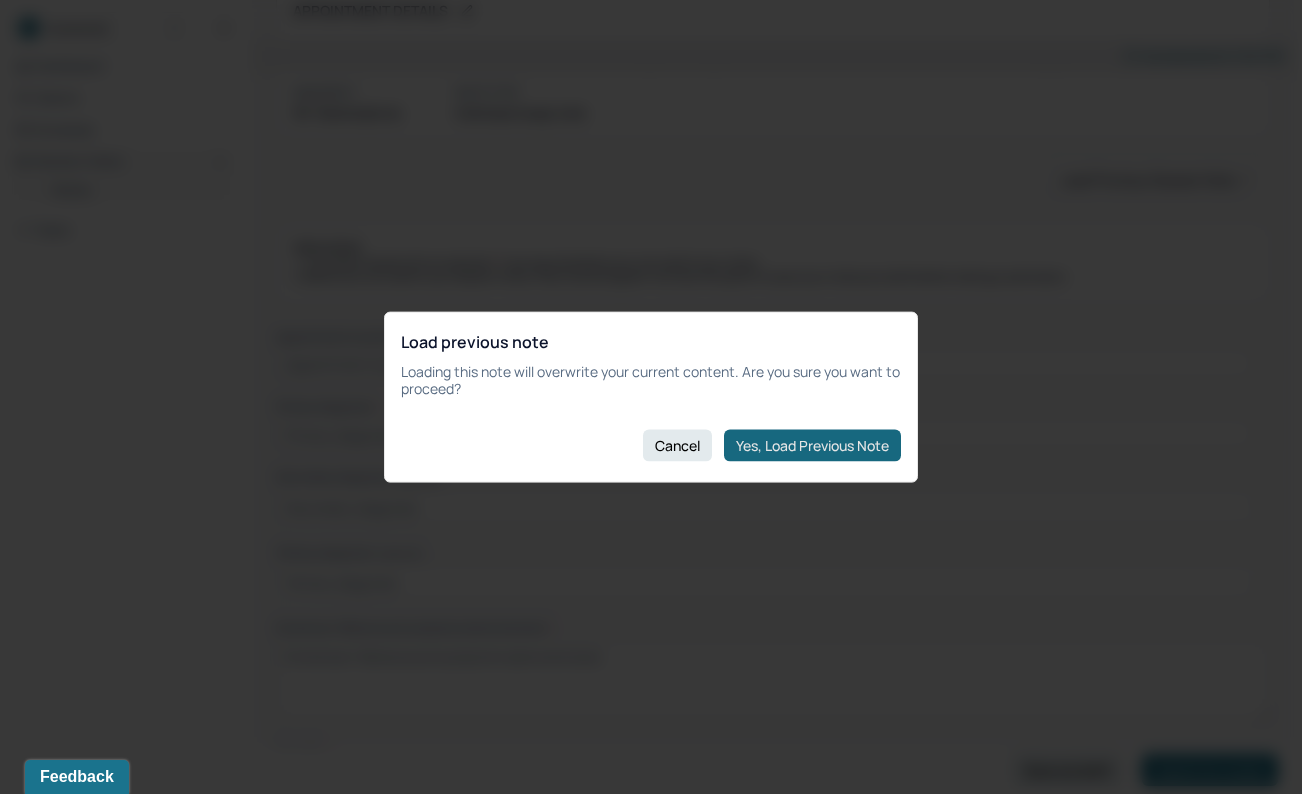 click on "Yes, Load Previous Note" at bounding box center (812, 445) 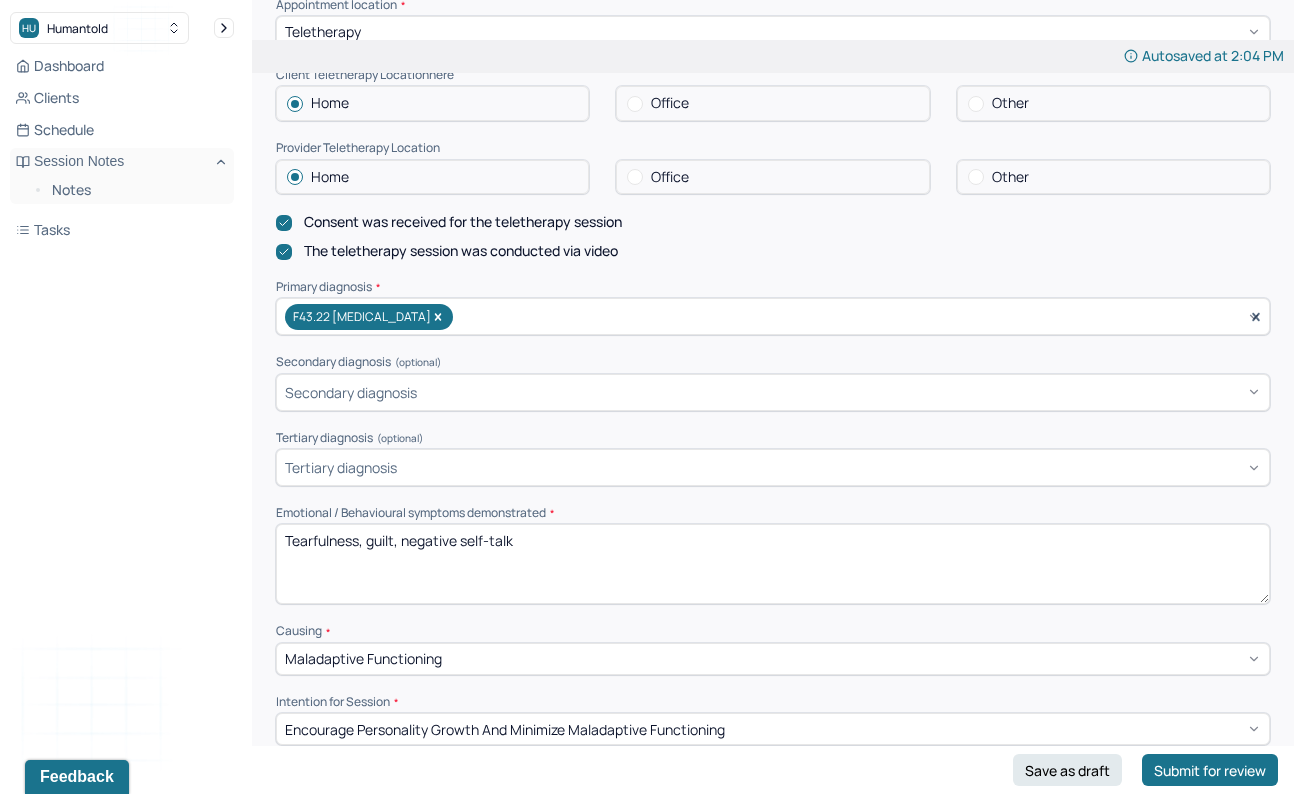 scroll, scrollTop: 500, scrollLeft: 0, axis: vertical 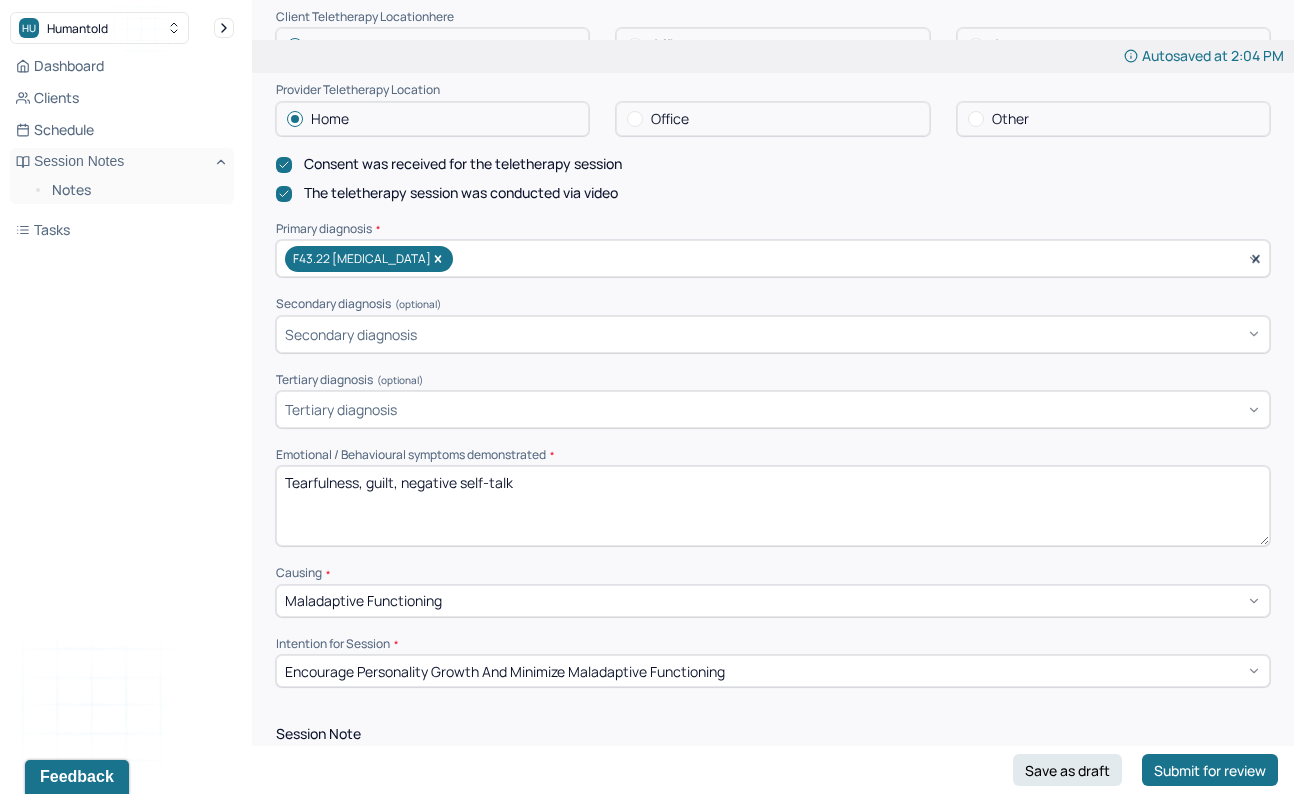 click on "Tearfulness, guilt, negative self-talk" at bounding box center [773, 506] 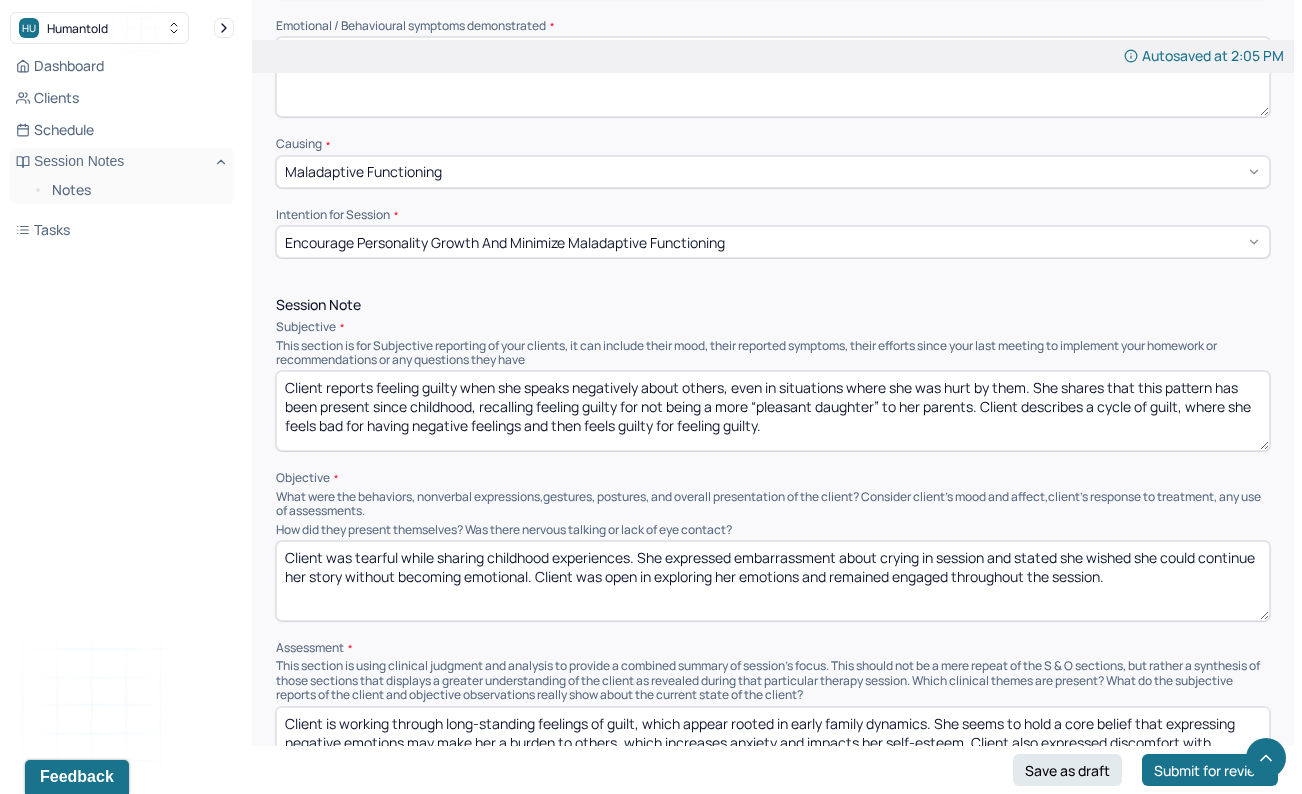 scroll, scrollTop: 975, scrollLeft: 0, axis: vertical 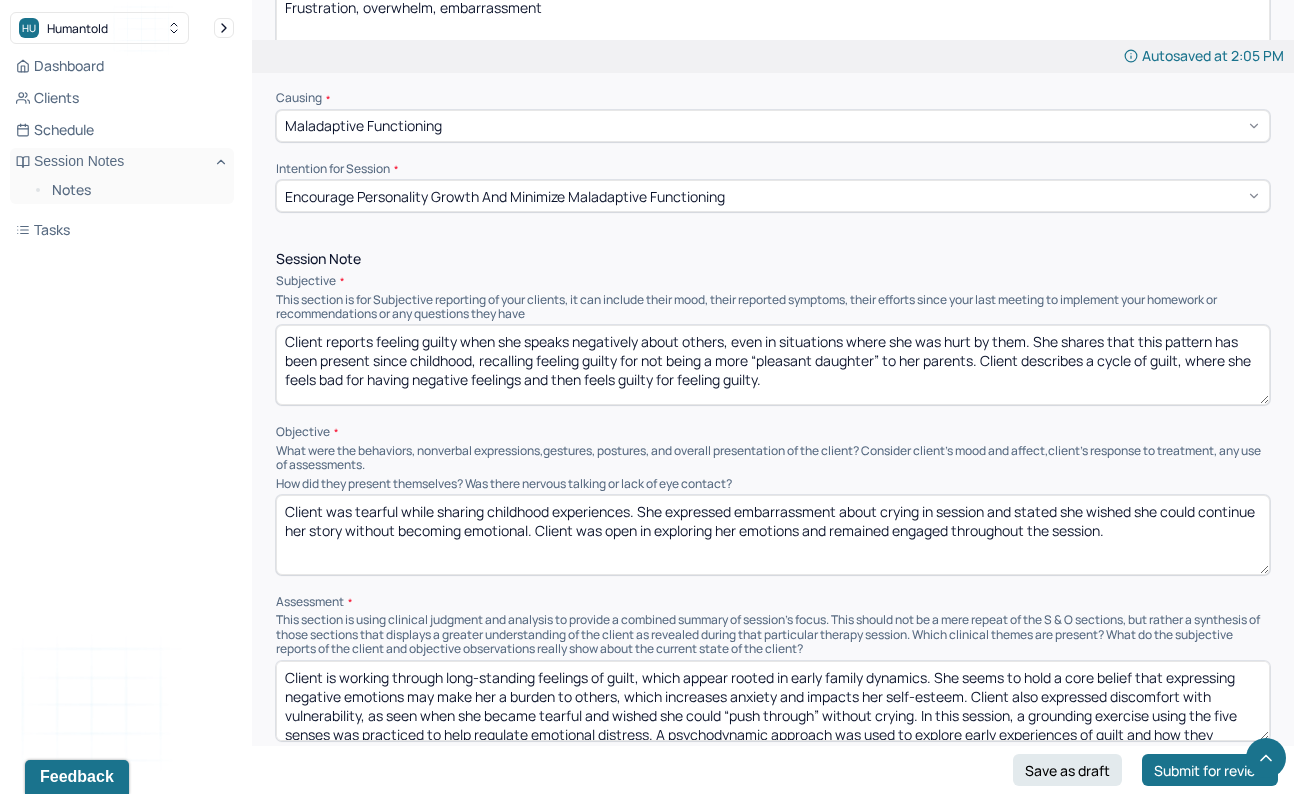 type on "Frustration, overwhelm, embarrassment" 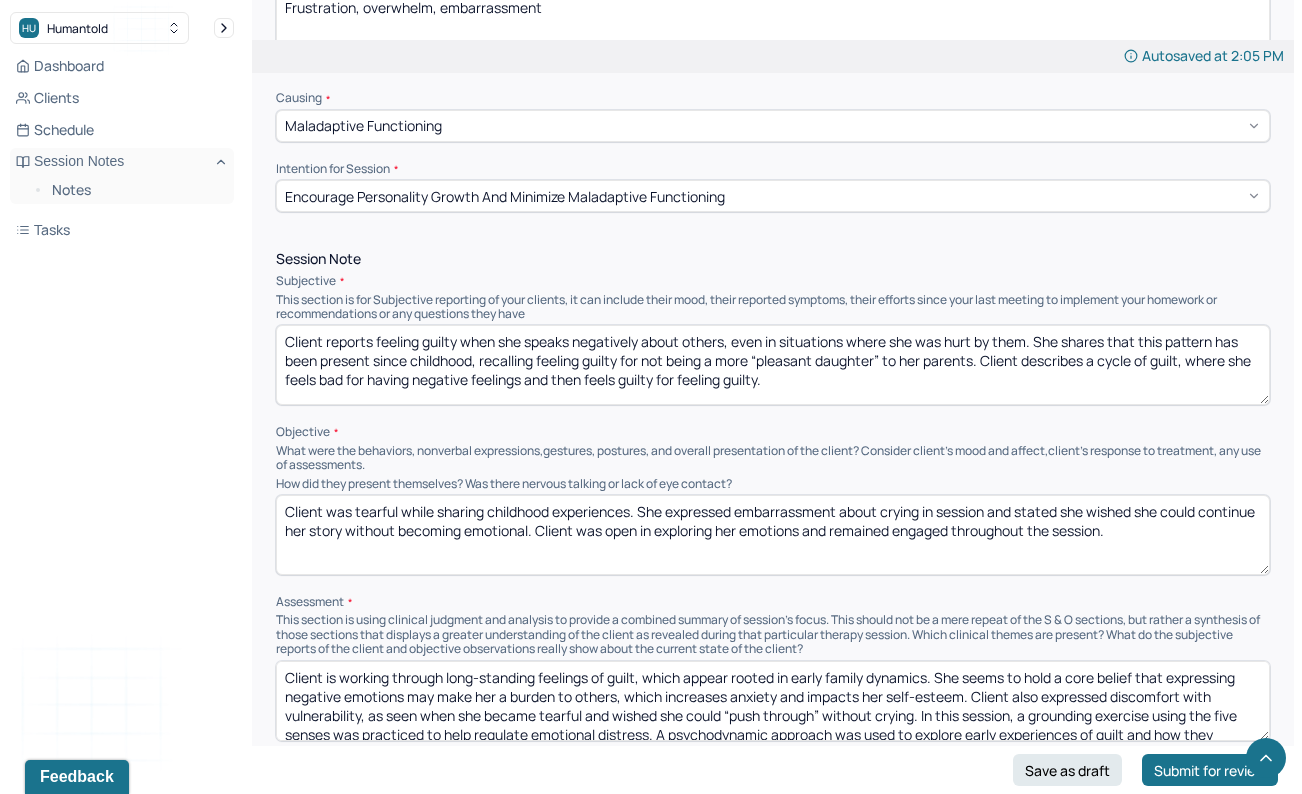 click on "Client reports feeling guilty when she speaks negatively about others, even in situations where she was hurt by them. She shares that this pattern has been present since childhood, recalling feeling guilty for not being a more “pleasant daughter” to her parents. Client describes a cycle of guilt, where she feels bad for having negative feelings and then feels guilty for feeling guilty." at bounding box center [773, 365] 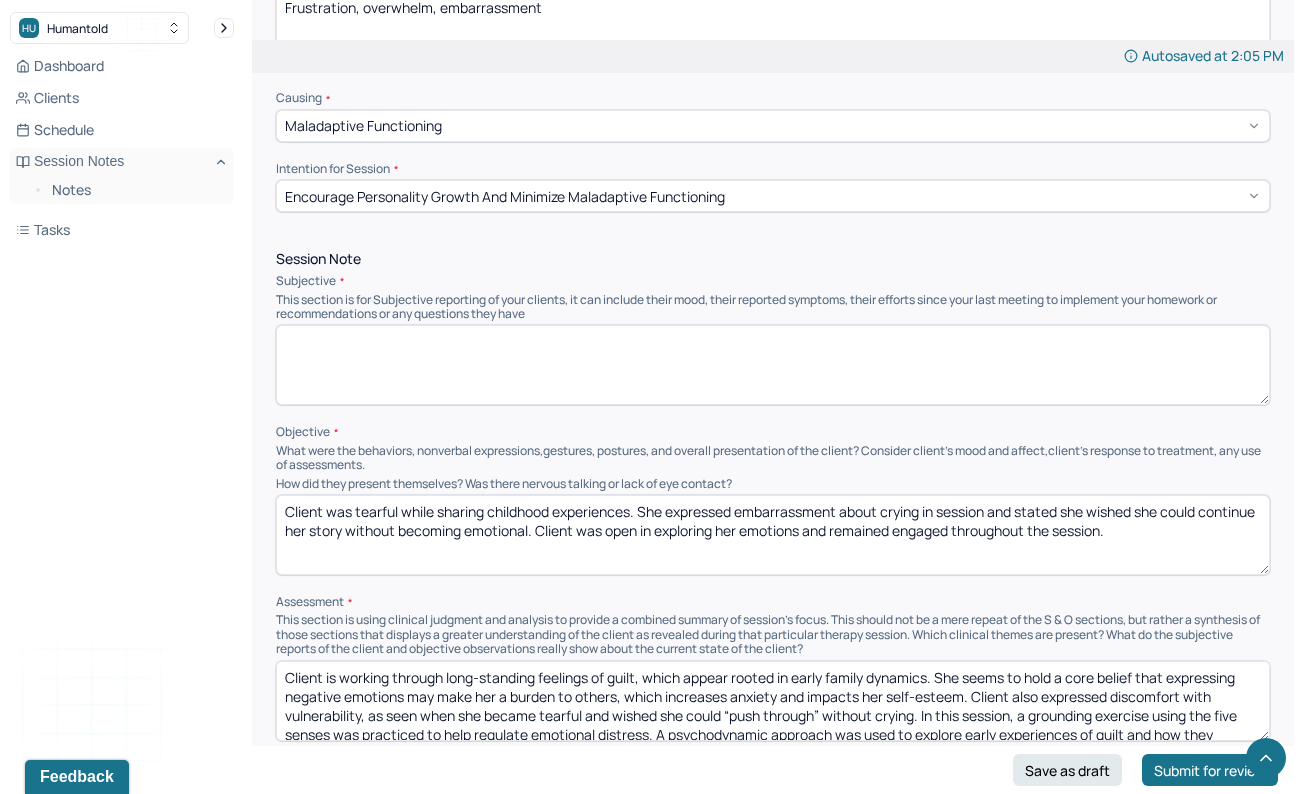 paste on "Client reports feeling overwhelmed after a recent conversation with her mother, stemming from their conflicting political views. She also shares feeling embarrassed about showing others her art, expressing worry that people will have critical thoughts about it. Client notes that these feelings of embarrassment can interfere with her ability to engage in creative expression and feel confident in herself." 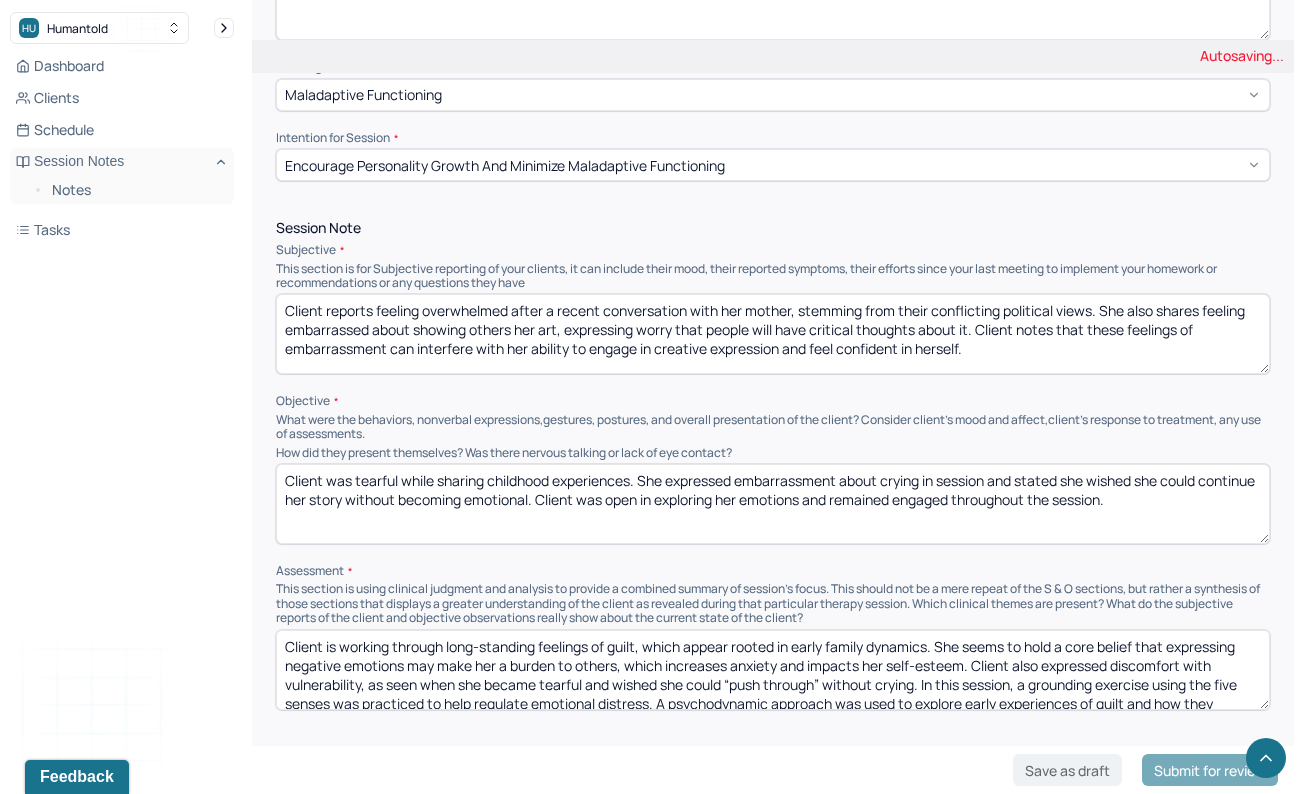scroll, scrollTop: 1009, scrollLeft: 0, axis: vertical 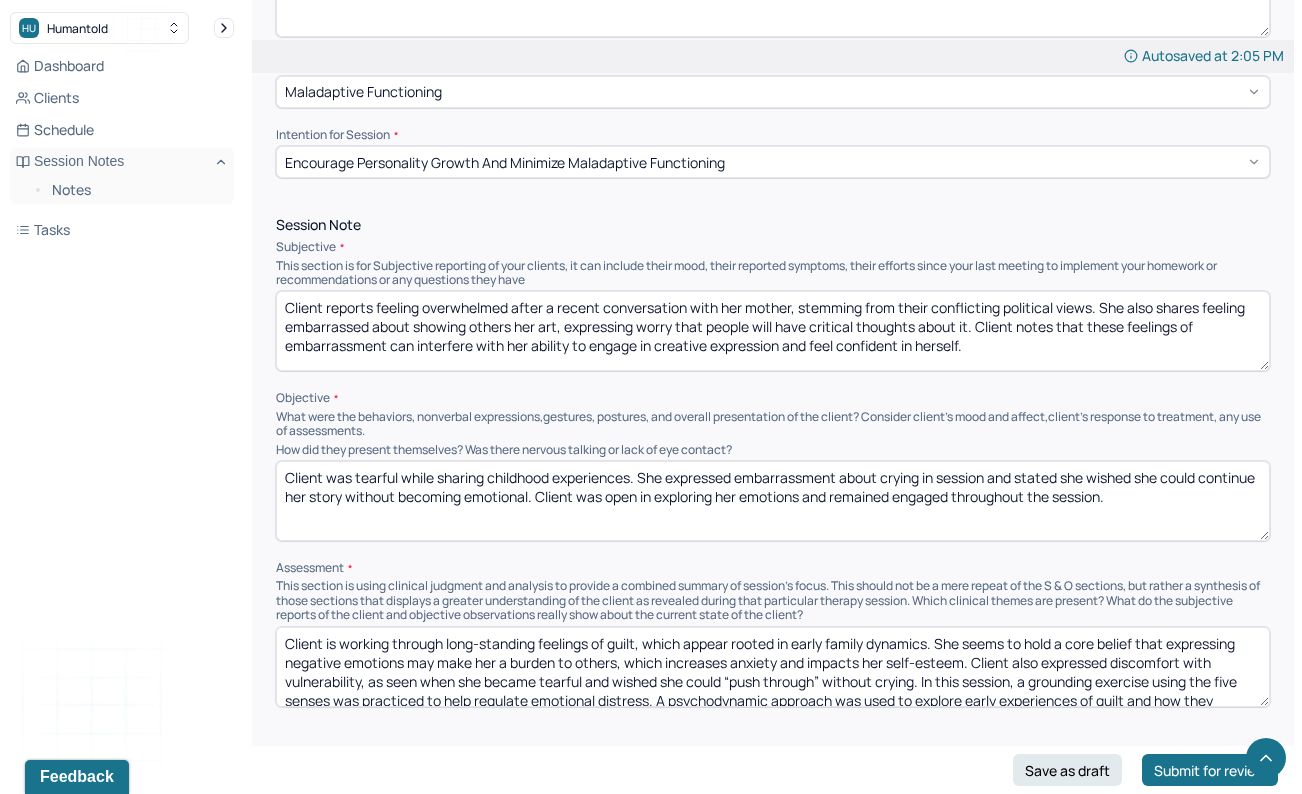 click on "Client reports feeling overwhelmed after a recent conversation with her mother, stemming from their conflicting political views. She also shares feeling embarrassed about showing others her art, expressing worry that people will have critical thoughts about it. Client notes that these feelings of embarrassment can interfere with her ability to engage in creative expression and feel confident in herself." at bounding box center [773, 331] 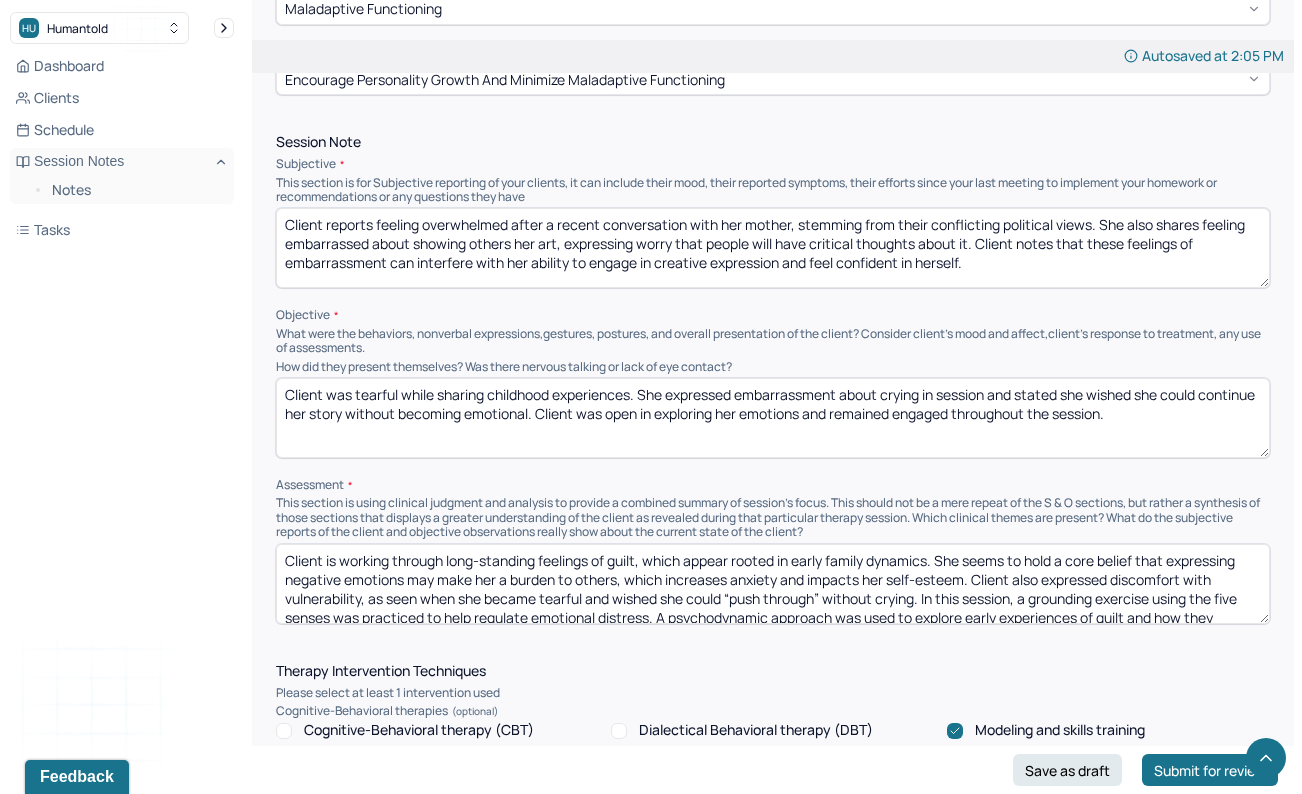 scroll, scrollTop: 1095, scrollLeft: 0, axis: vertical 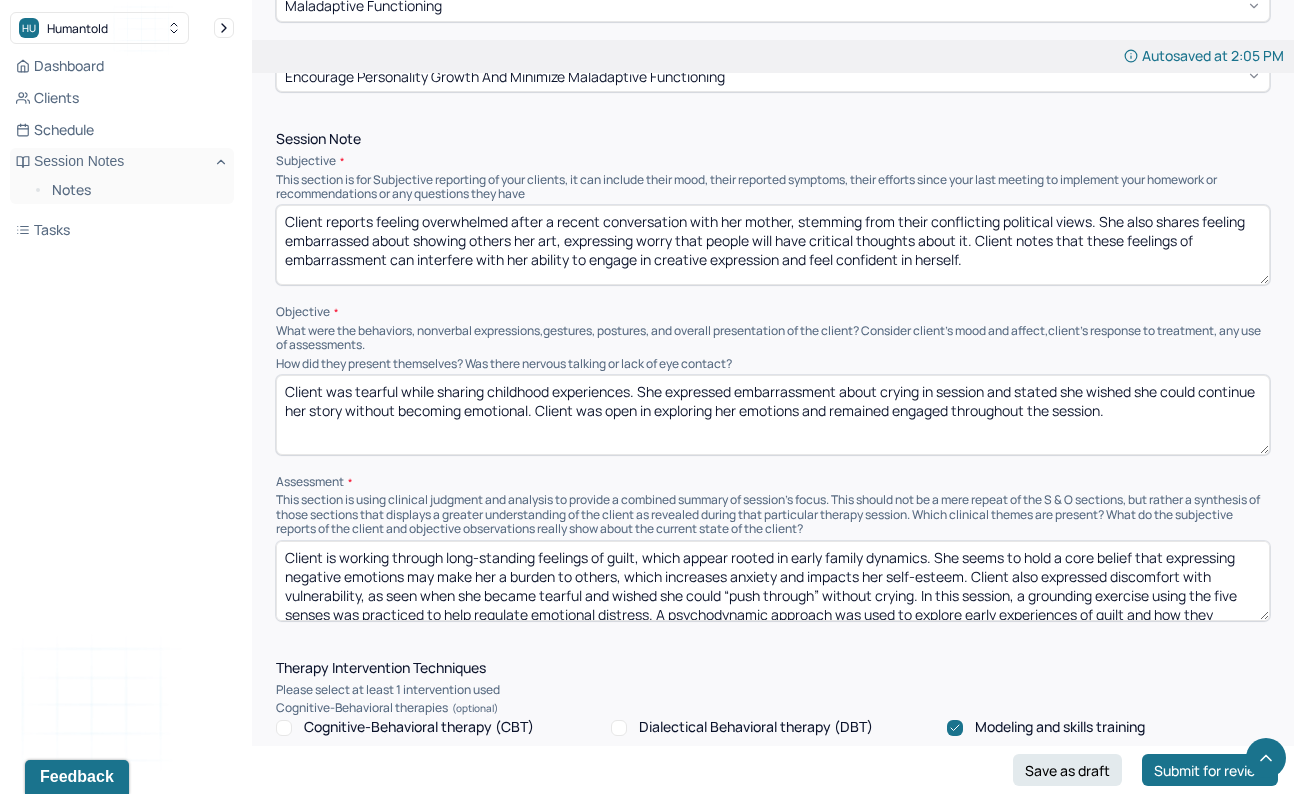 type on "Client reports feeling overwhelmed after a recent conversation with her mother, stemming from their conflicting political views. She also shares feeling embarrassed about showing others her art, expressing worry that people will have critical thoughts about it. Client notes that these feelings of embarrassment can interfere with her ability to engage in creative expression and feel confident in herself." 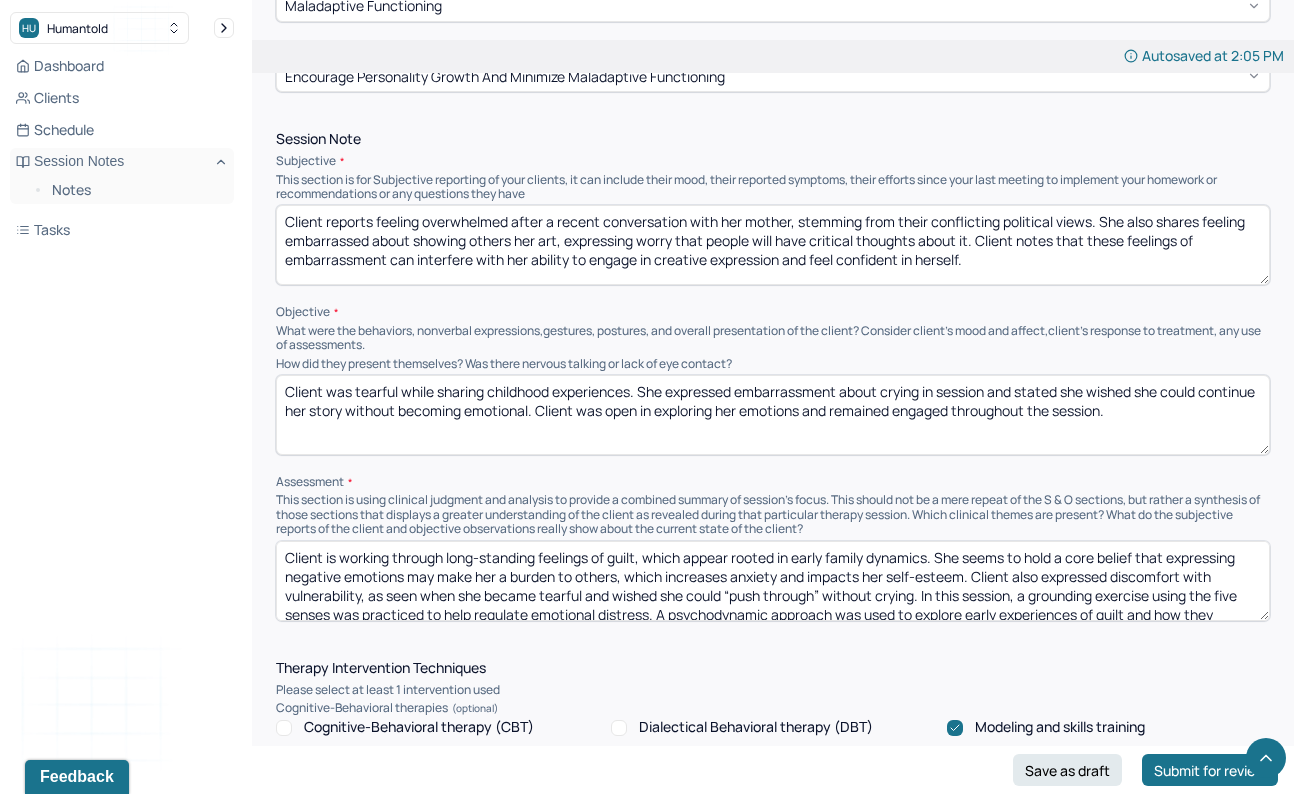 click on "Client was tearful while sharing childhood experiences. She expressed embarrassment about crying in session and stated she wished she could continue her story without becoming emotional. Client was open in exploring her emotions and remained engaged throughout the session." at bounding box center (773, 415) 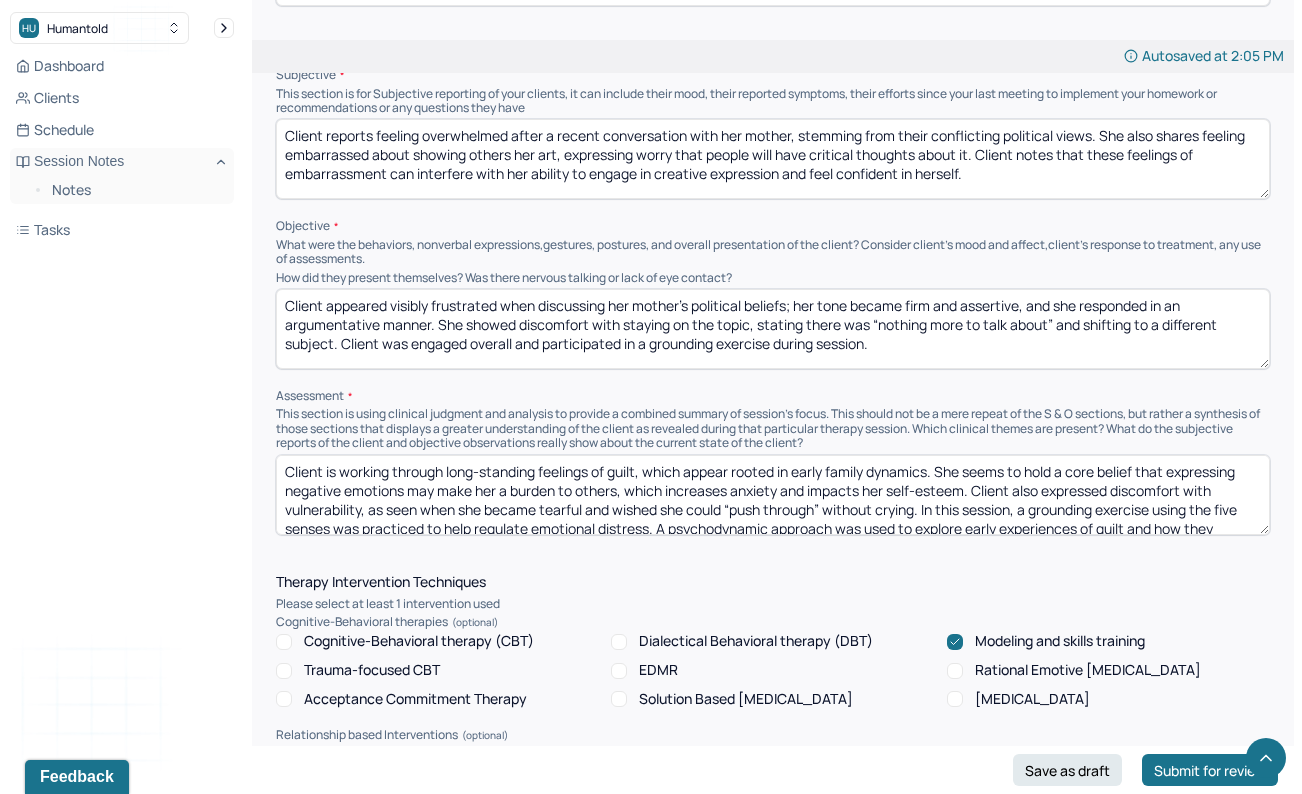 scroll, scrollTop: 1184, scrollLeft: 0, axis: vertical 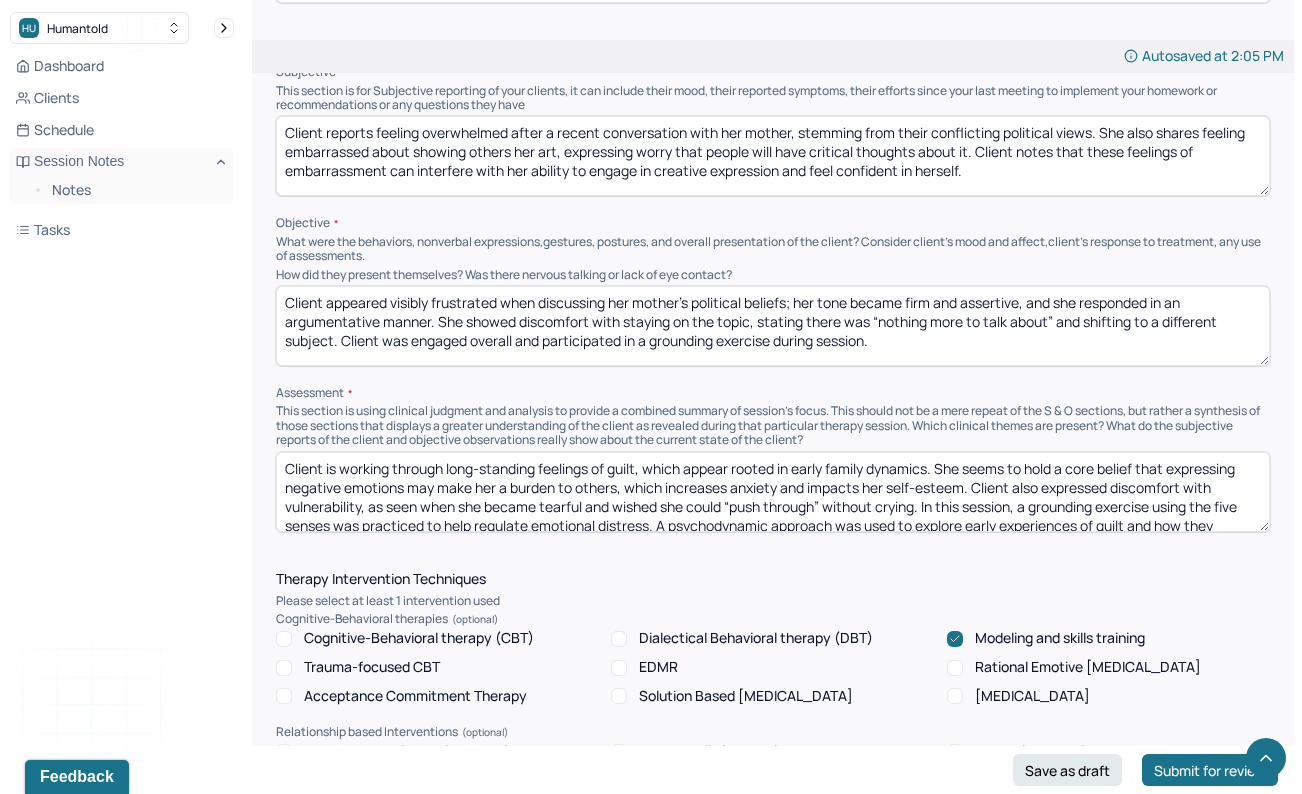 click on "Client appeared visibly frustrated when discussing her mother’s political beliefs; her tone became firm and assertive, and she responded in an argumentative manner. She showed discomfort with staying on the topic, stating there was “nothing more to talk about” and shifting to a different subject. Client was engaged overall and participated in a grounding exercise during session." at bounding box center (773, 326) 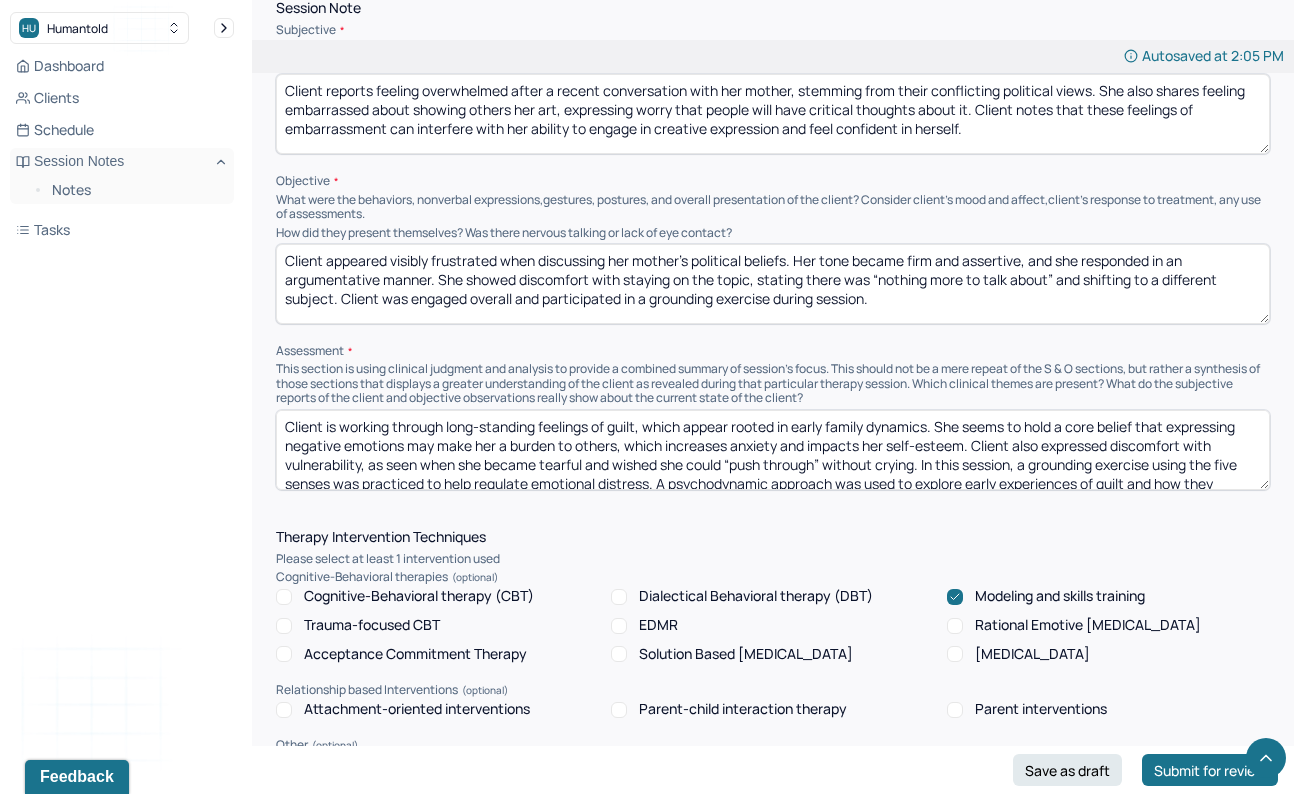 scroll, scrollTop: 1227, scrollLeft: 0, axis: vertical 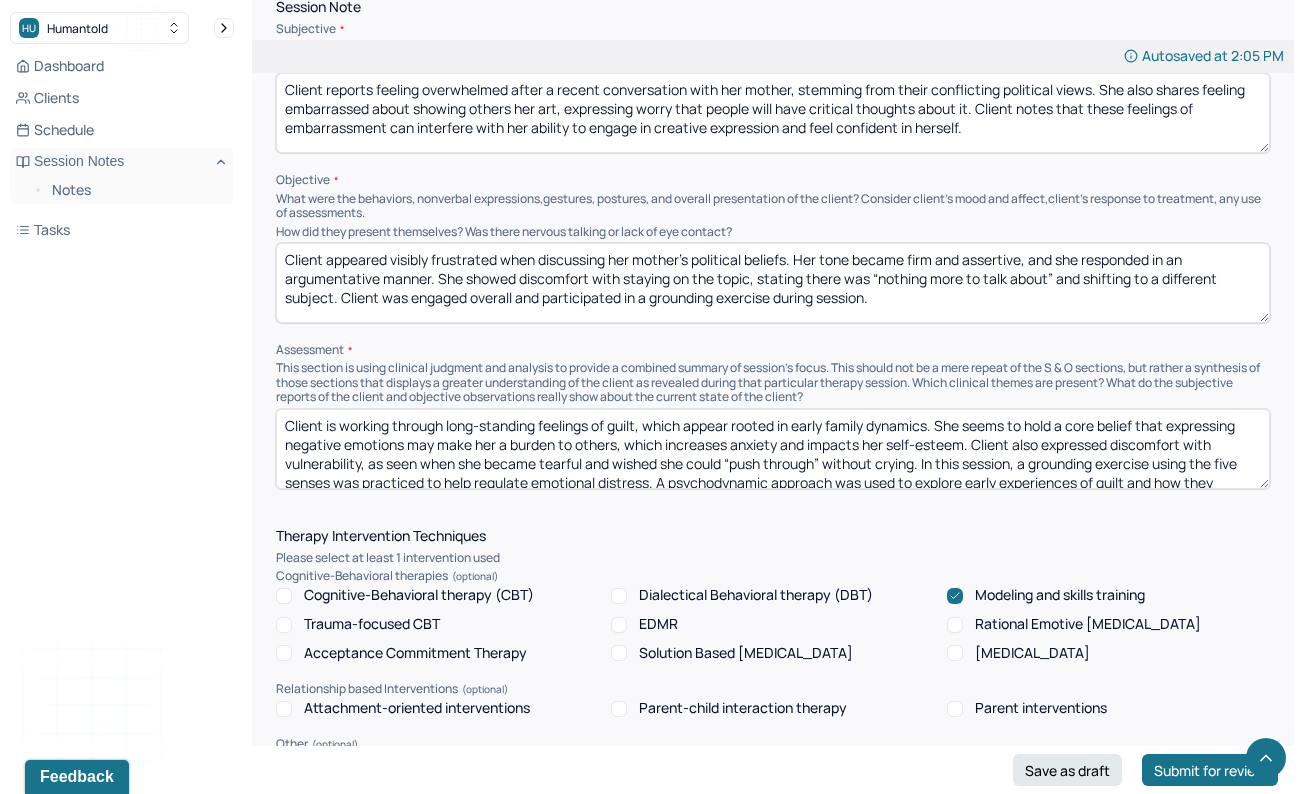 drag, startPoint x: 898, startPoint y: 295, endPoint x: 348, endPoint y: 290, distance: 550.0227 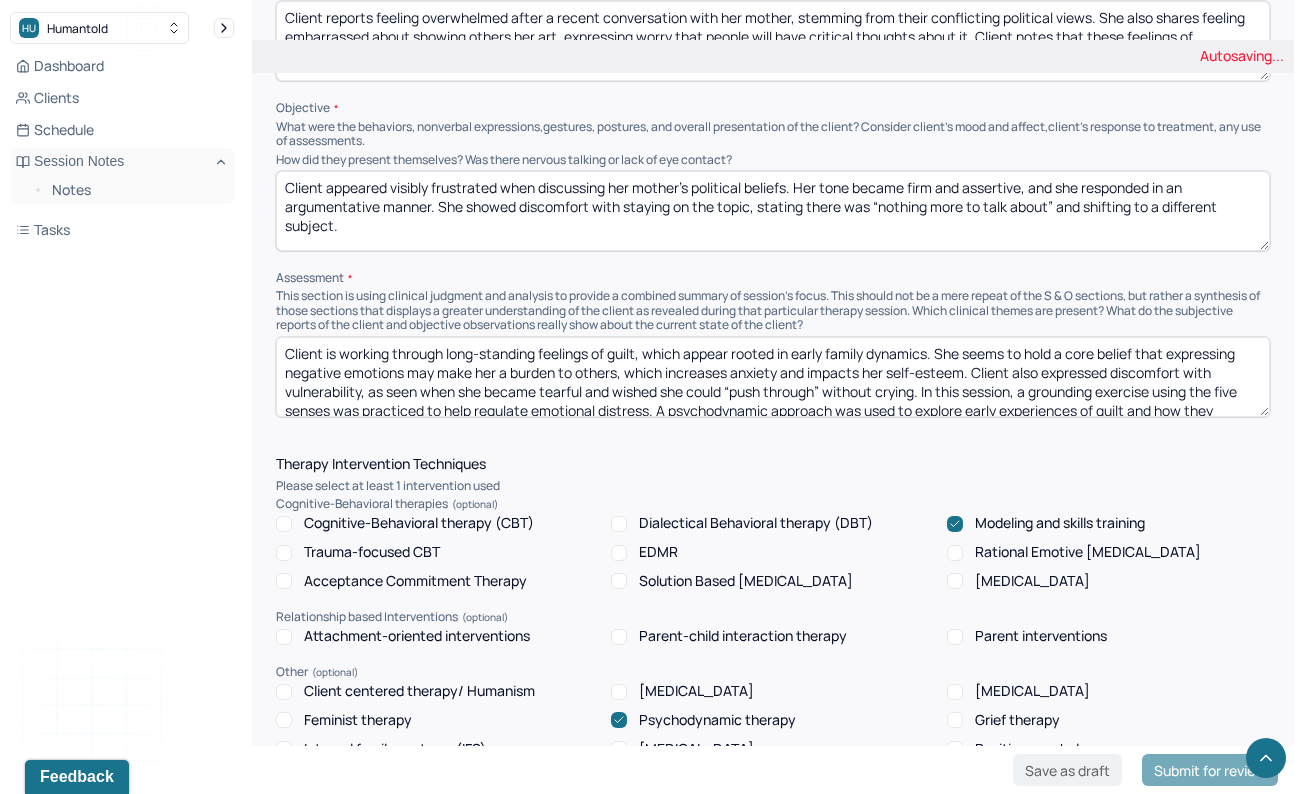 scroll, scrollTop: 1348, scrollLeft: 0, axis: vertical 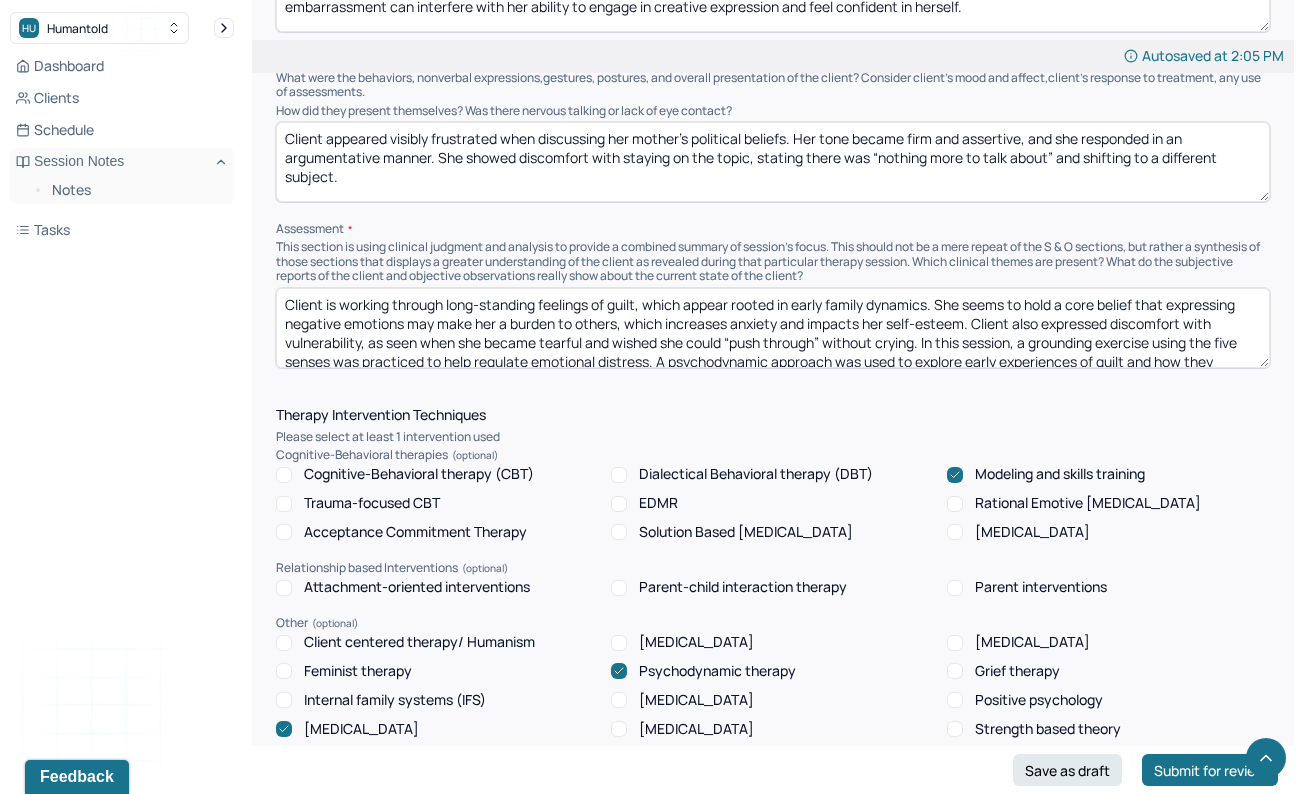 type on "Client appeared visibly frustrated when discussing her mother’s political beliefs. Her tone became firm and assertive, and she responded in an argumentative manner. She showed discomfort with staying on the topic, stating there was “nothing more to talk about” and shifting to a different subject." 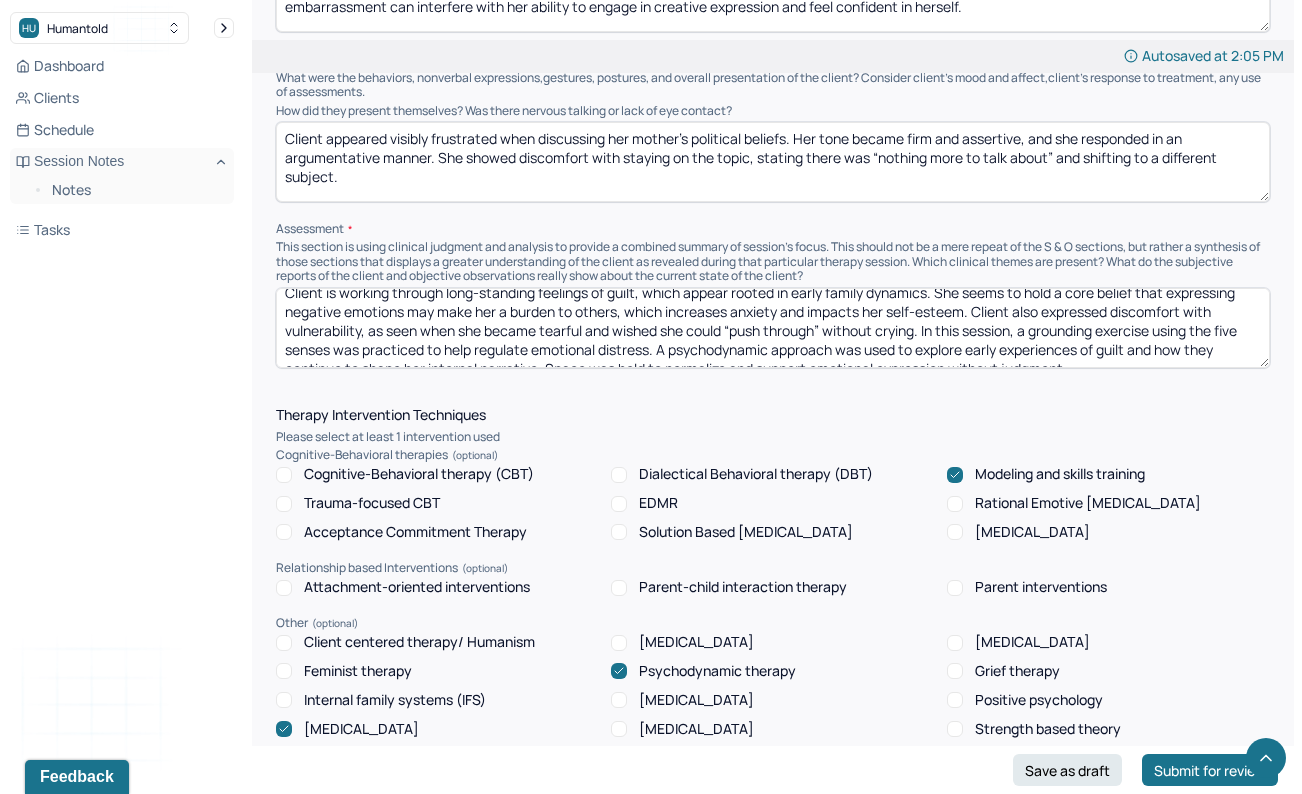 click on "Client is working through long-standing feelings of guilt, which appear rooted in early family dynamics. She seems to hold a core belief that expressing negative emotions may make her a burden to others, which increases anxiety and impacts her self-esteem. Client also expressed discomfort with vulnerability, as seen when she became tearful and wished she could “push through” without crying. In this session, a grounding exercise using the five senses was practiced to help regulate emotional distress. A psychodynamic approach was used to explore early experiences of guilt and how they continue to shape her internal narrative. Space was held to normalize and support emotional expression without judgment." at bounding box center (773, 328) 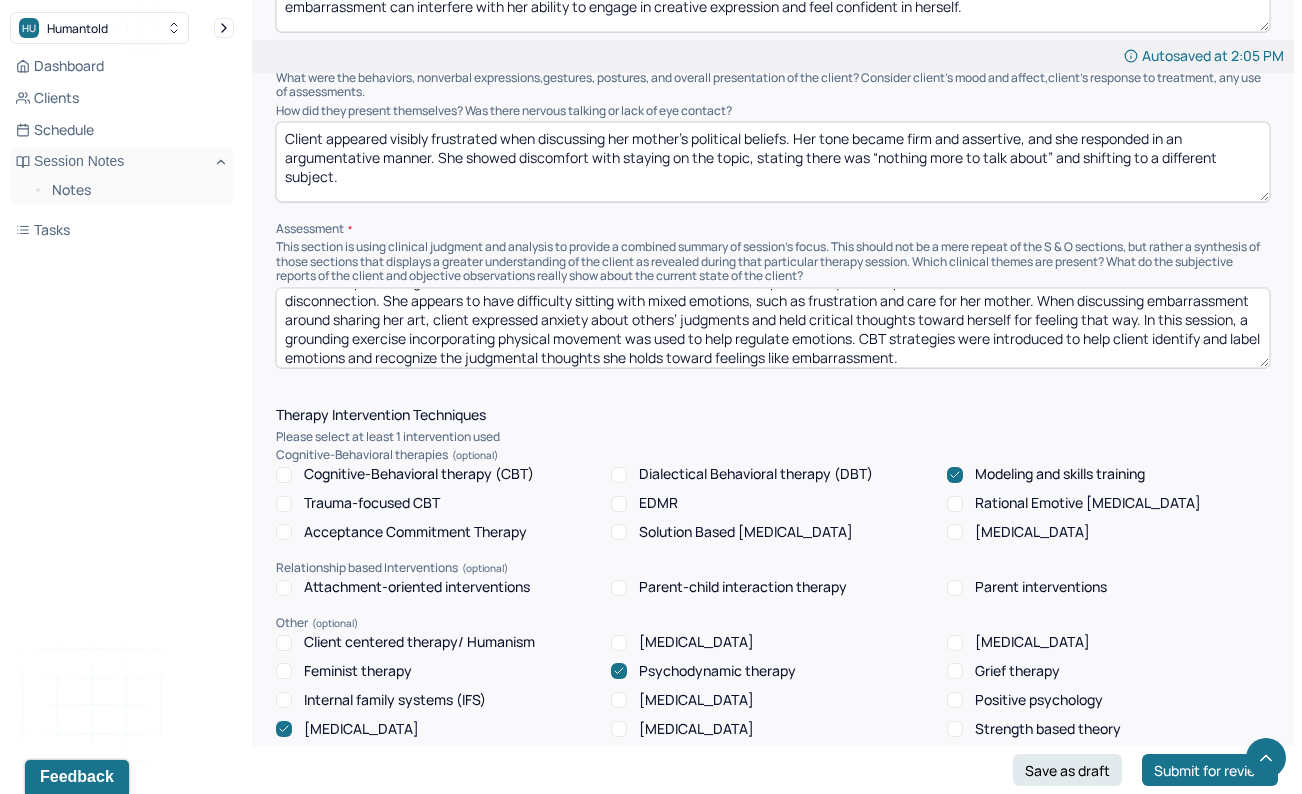 scroll, scrollTop: 28, scrollLeft: 0, axis: vertical 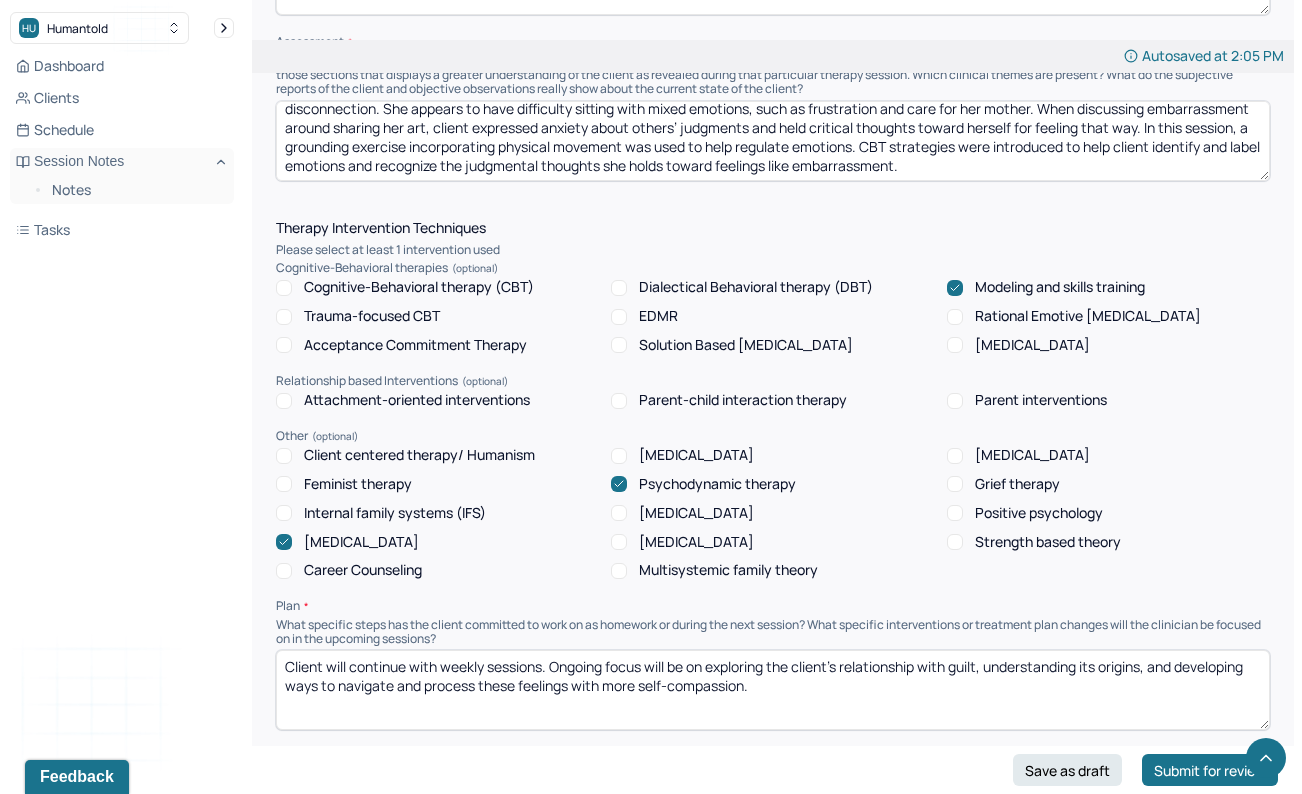 type on "Client is experiencing emotional distress related to tension with her mother, particularly around political differences that contribute to a sense of disconnection. She appears to have difficulty sitting with mixed emotions, such as frustration and care for her mother. When discussing embarrassment around sharing her art, client expressed anxiety about others’ judgments and held critical thoughts toward herself for feeling that way. In this session, a grounding exercise incorporating physical movement was used to help regulate emotions. CBT strategies were introduced to help client identify and label emotions and recognize the judgmental thoughts she holds toward feelings like embarrassment." 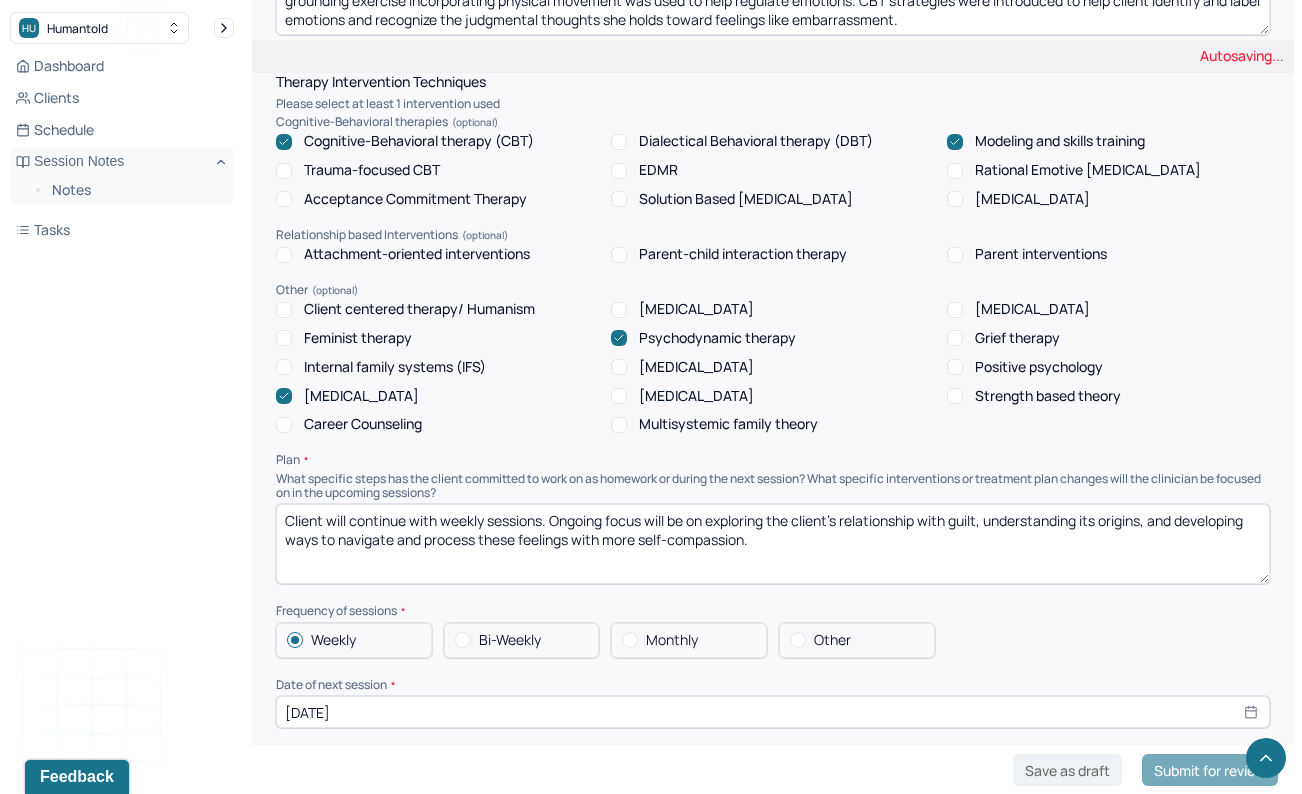 scroll, scrollTop: 1689, scrollLeft: 0, axis: vertical 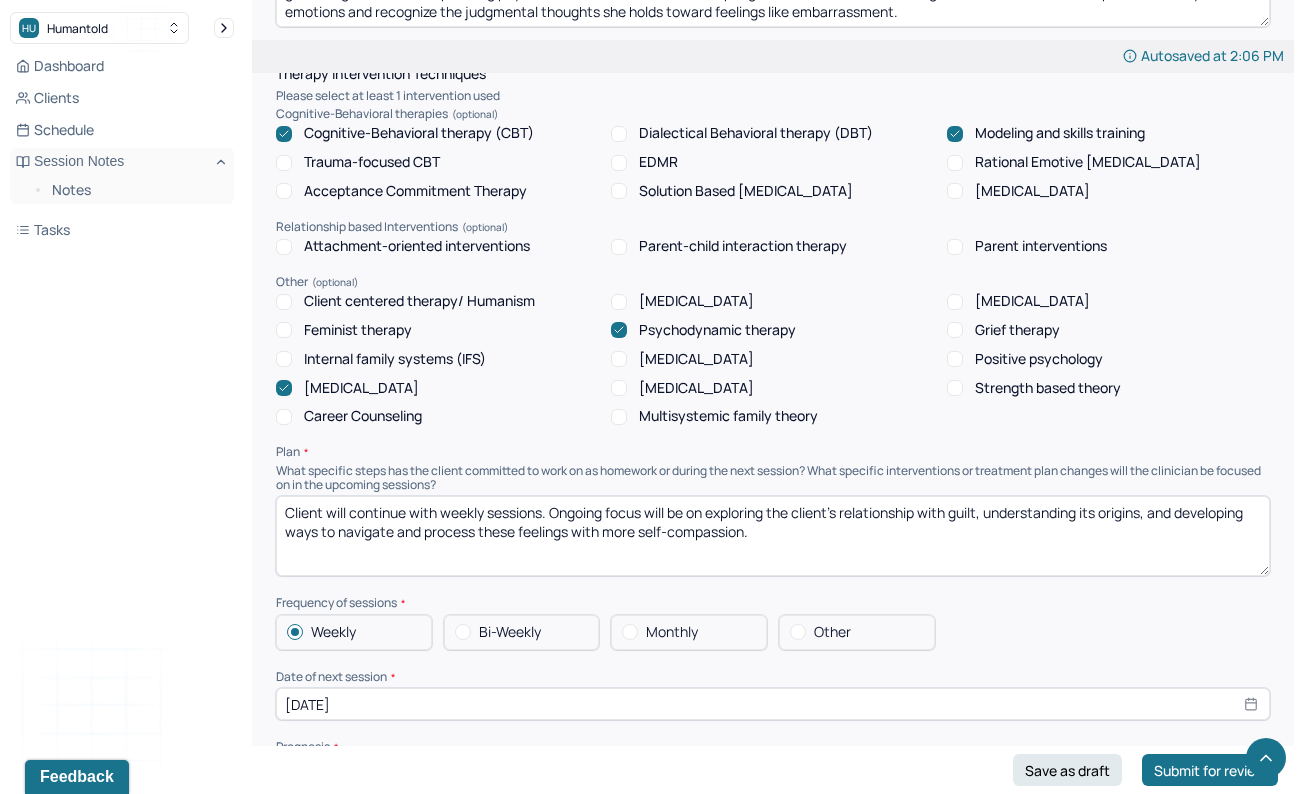 click on "Psychoeducation" at bounding box center (361, 388) 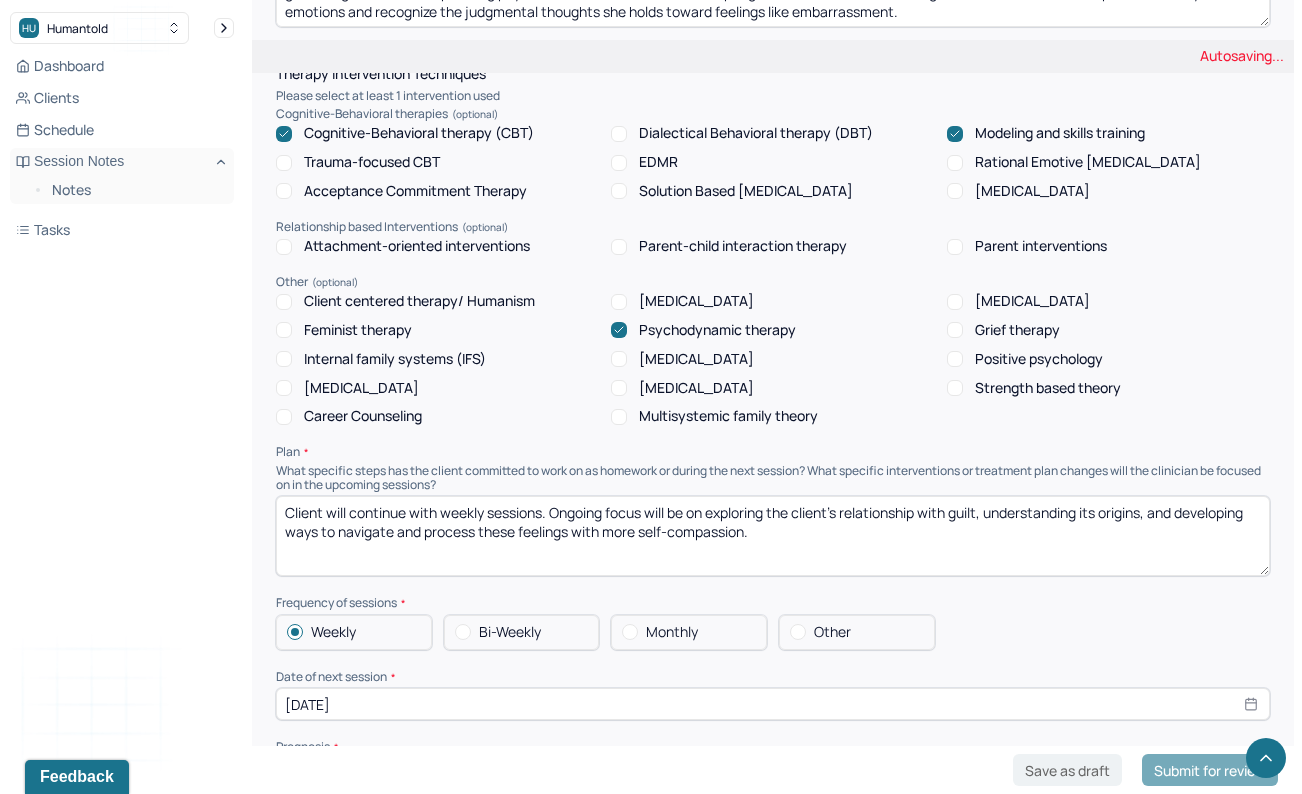 click on "Psychodynamic therapy" at bounding box center (703, 330) 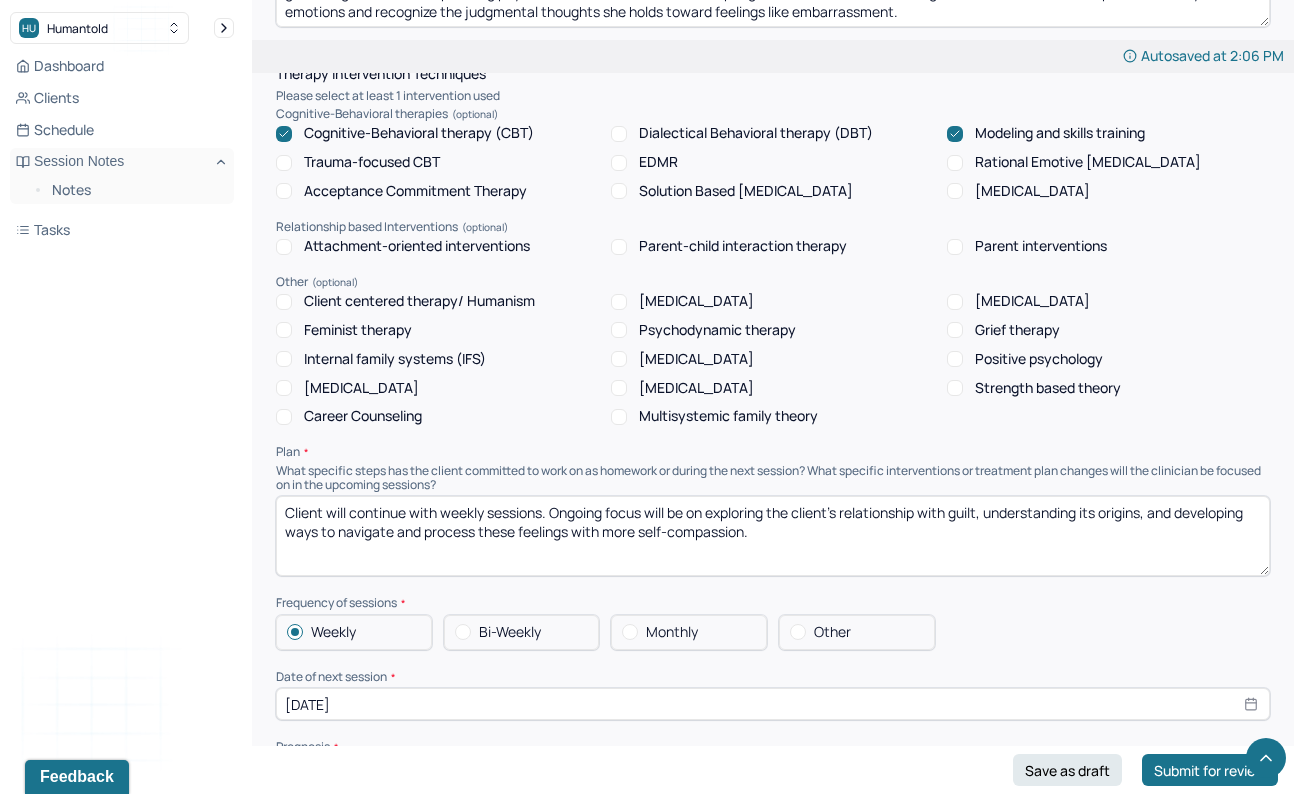 click on "Psychoeducation" at bounding box center (361, 388) 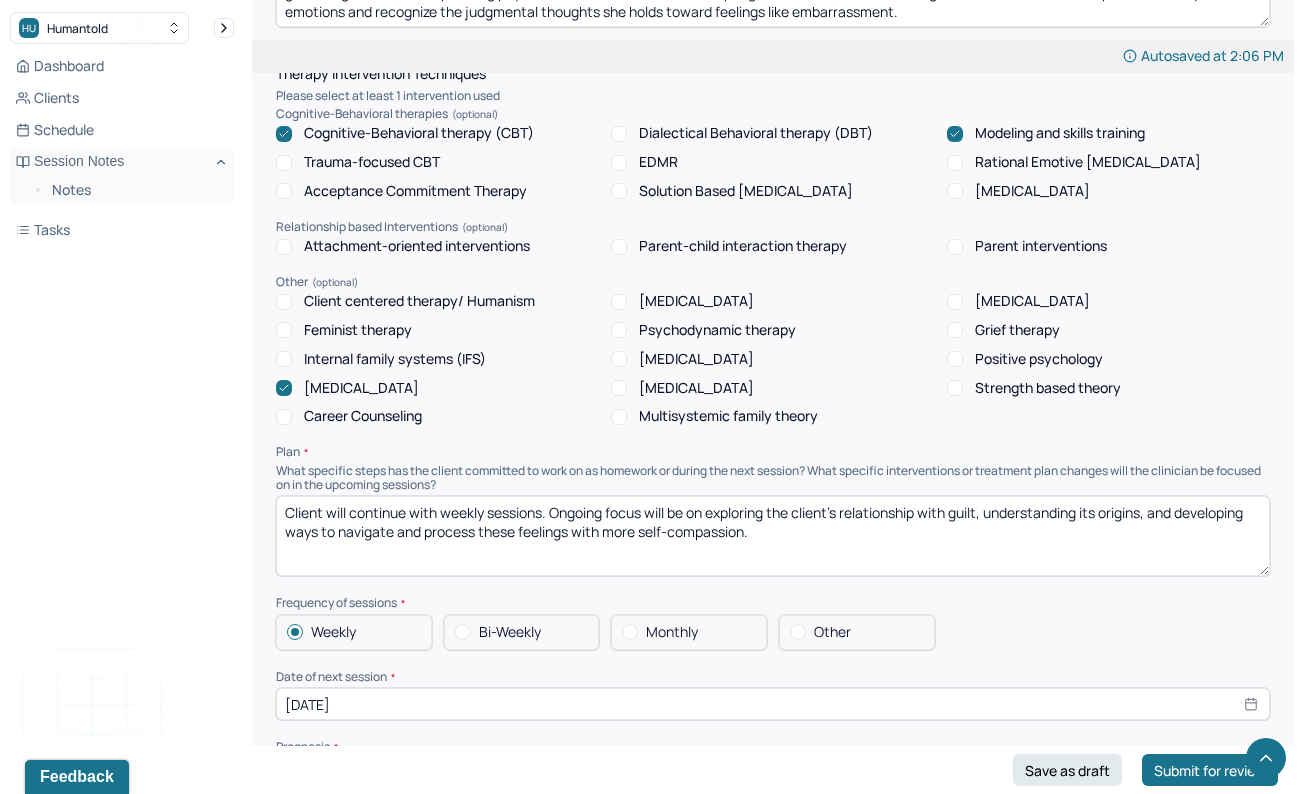 click on "Client will continue with weekly sessions. Ongoing focus will be on exploring the client’s relationship with guilt, understanding its origins, and developing ways to navigate and process these feelings with more self-compassion." at bounding box center (773, 536) 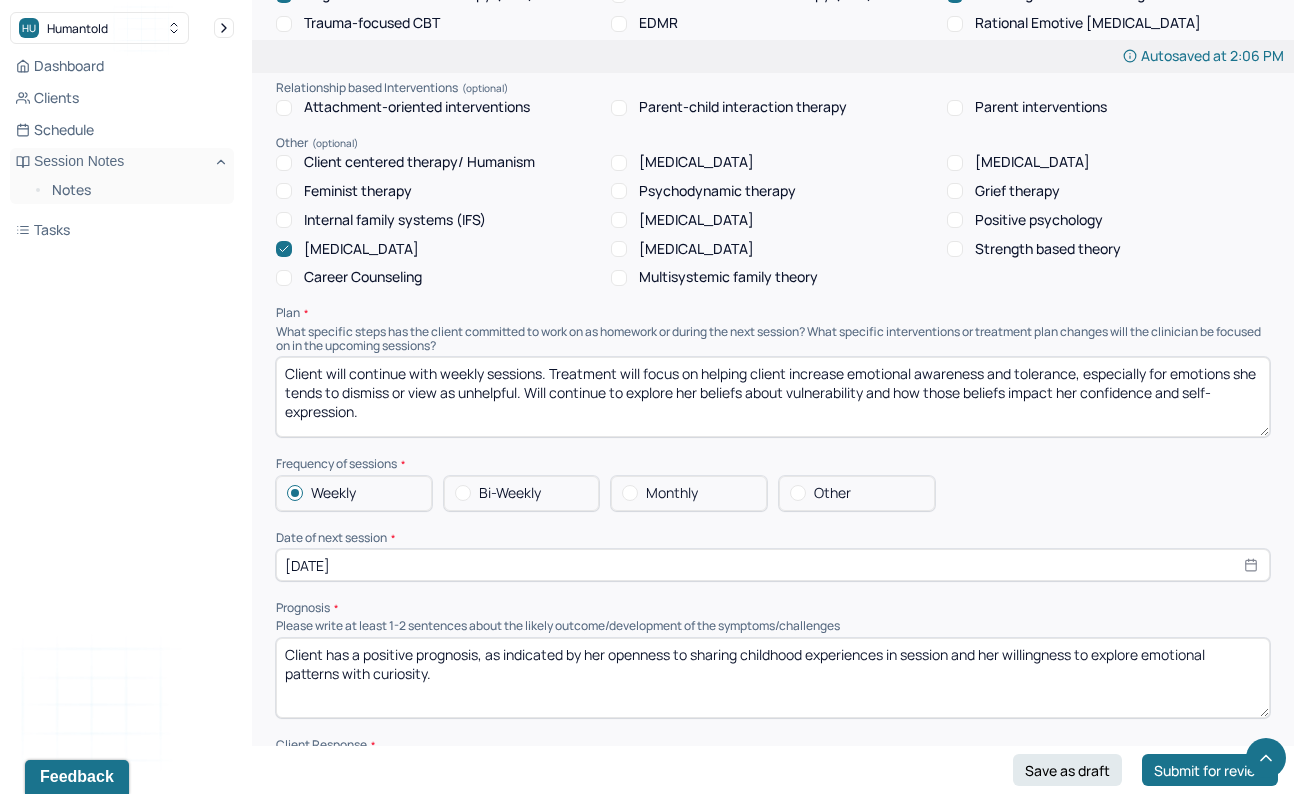 scroll, scrollTop: 1831, scrollLeft: 0, axis: vertical 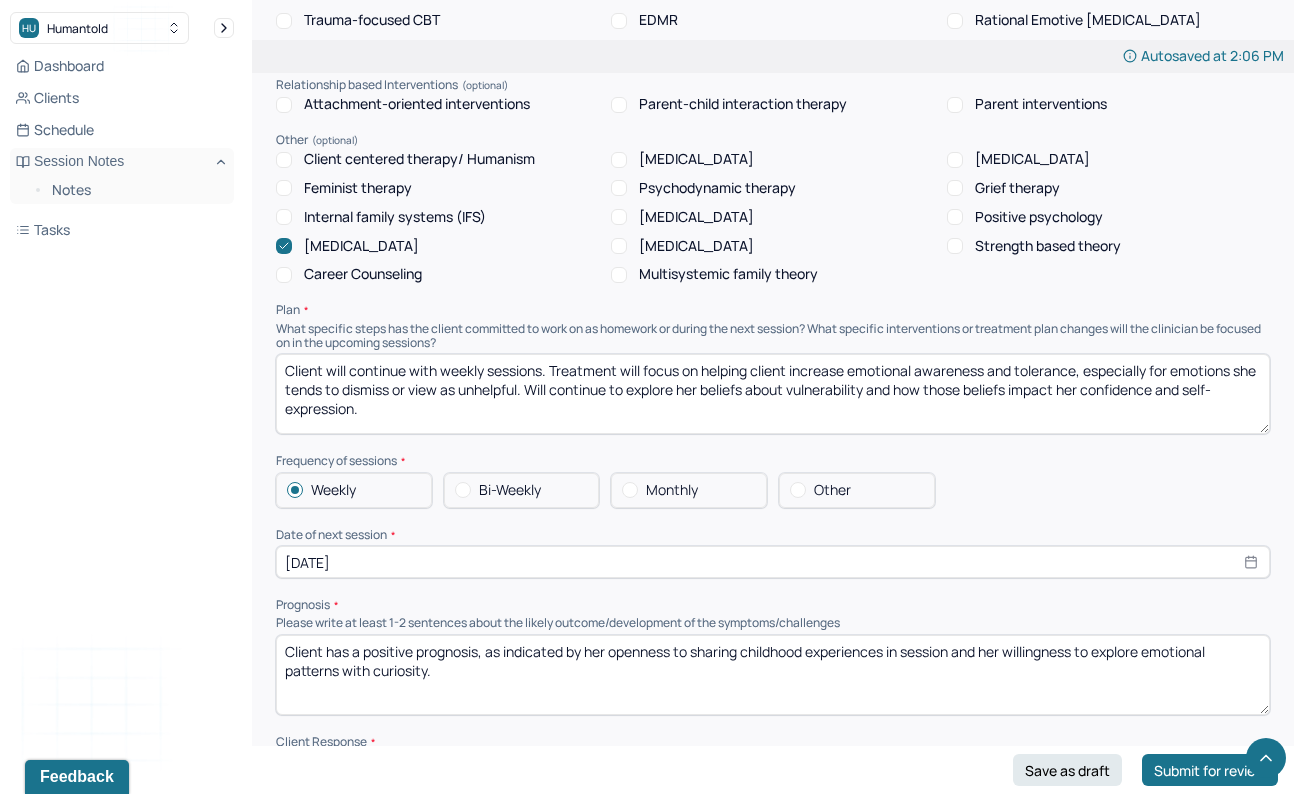 click on "Client will continue with weekly sessions. Treatment will focus on helping client increase emotional awareness and tolerance, especially for emotions she tends to dismiss or view as unhelpful. Will continue to explore her beliefs about vulnerability and how those beliefs impact her confidence and self-expression." at bounding box center [773, 394] 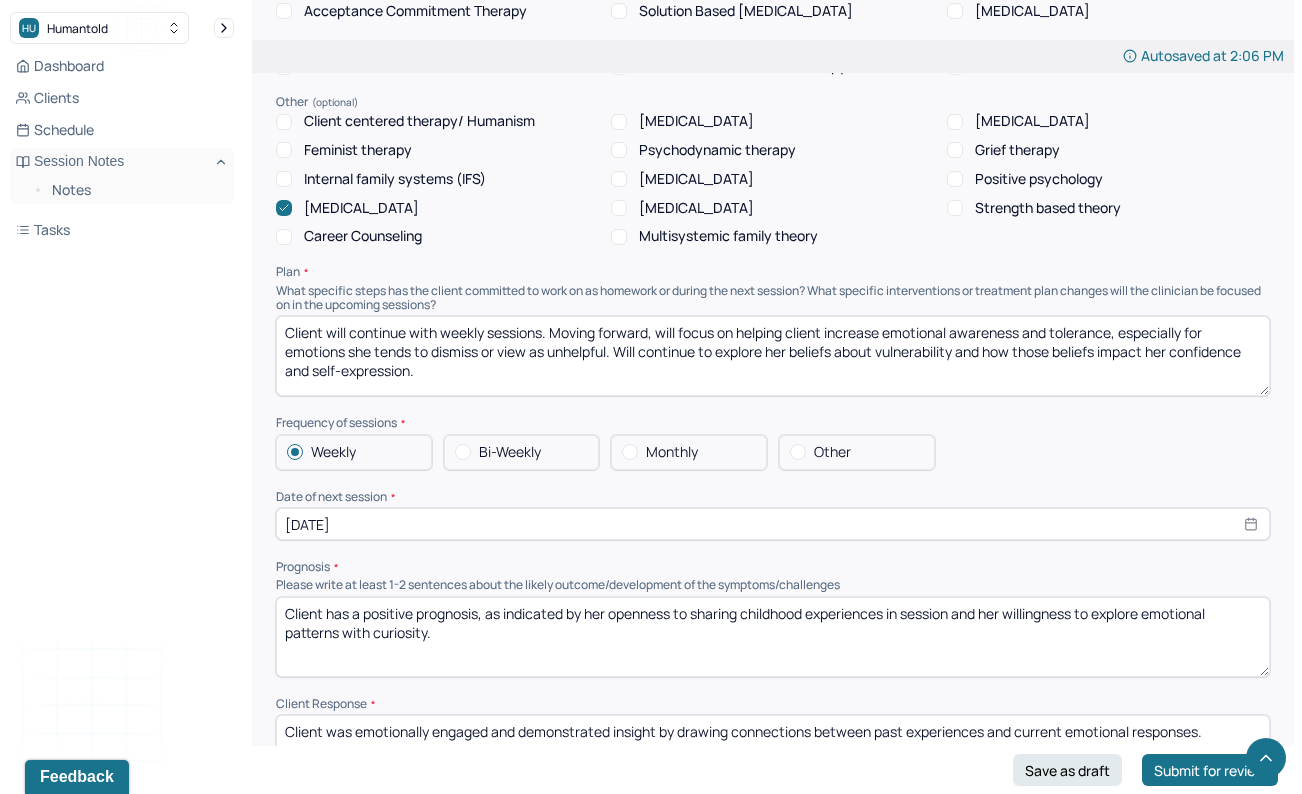 scroll, scrollTop: 1874, scrollLeft: 0, axis: vertical 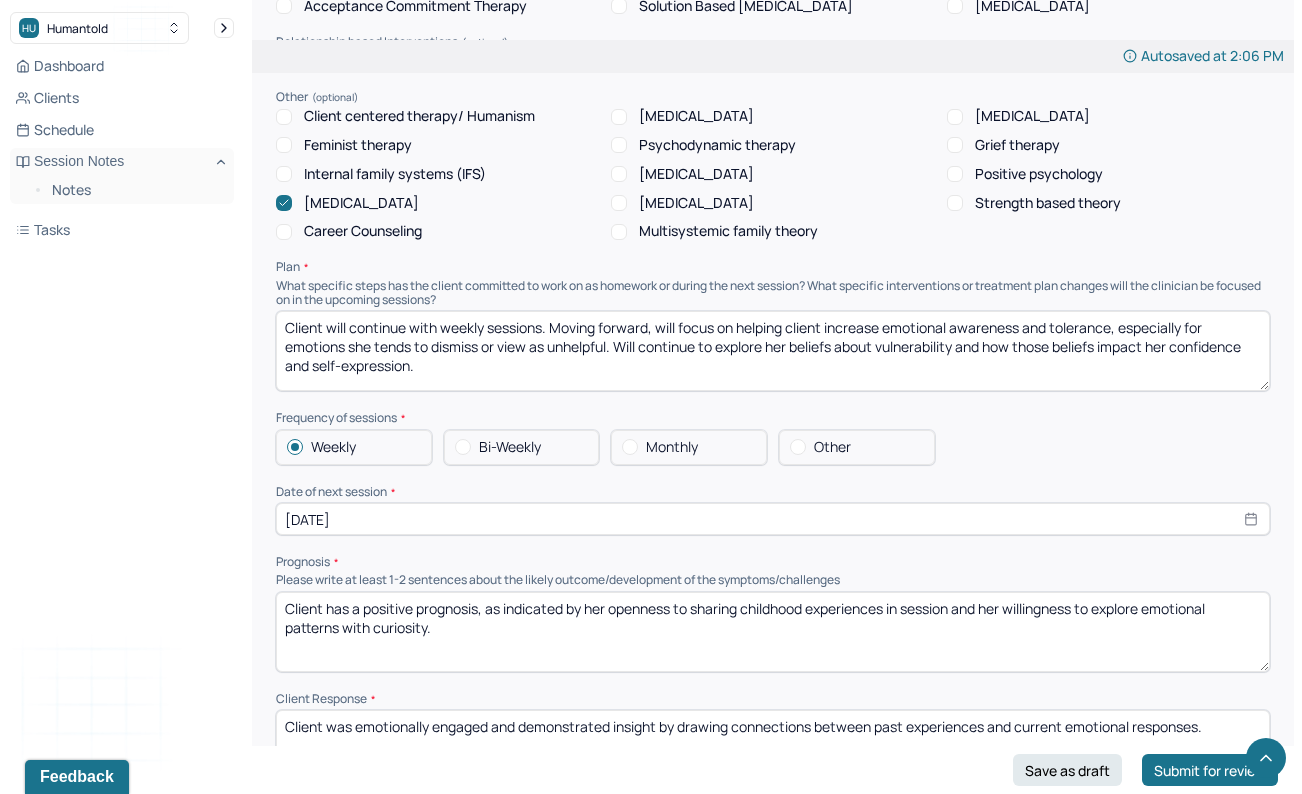 drag, startPoint x: 733, startPoint y: 373, endPoint x: 618, endPoint y: 343, distance: 118.84864 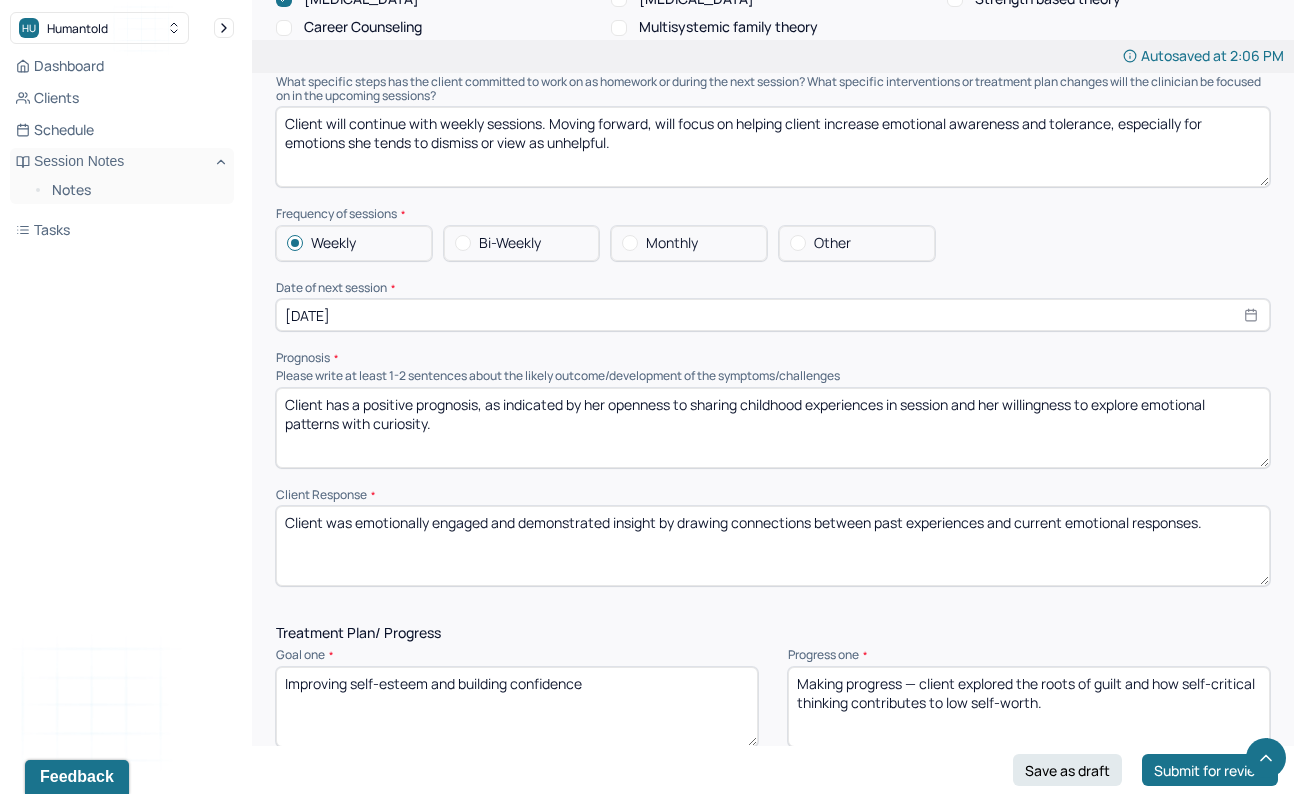scroll, scrollTop: 2091, scrollLeft: 0, axis: vertical 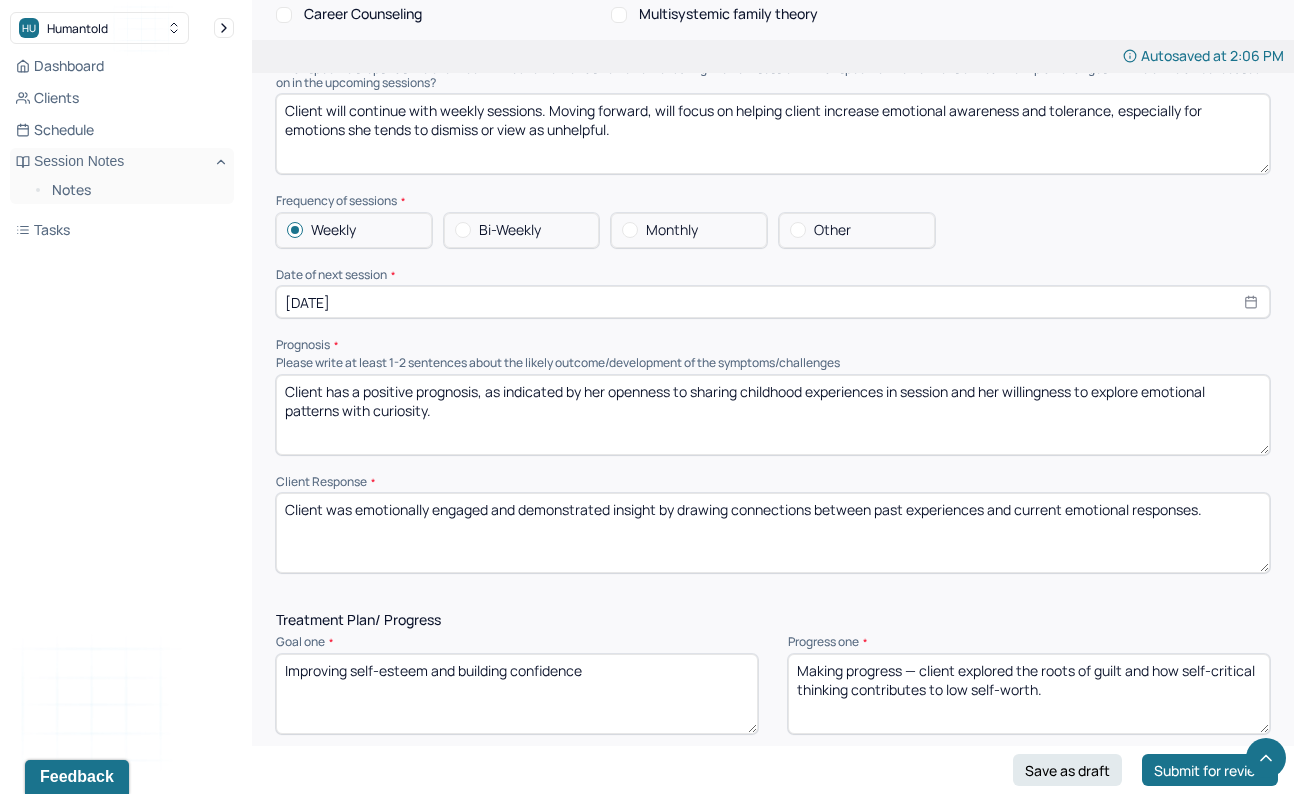 type on "Client will continue with weekly sessions. Moving forward, will focus on helping client increase emotional awareness and tolerance, especially for emotions she tends to dismiss or view as unhelpful." 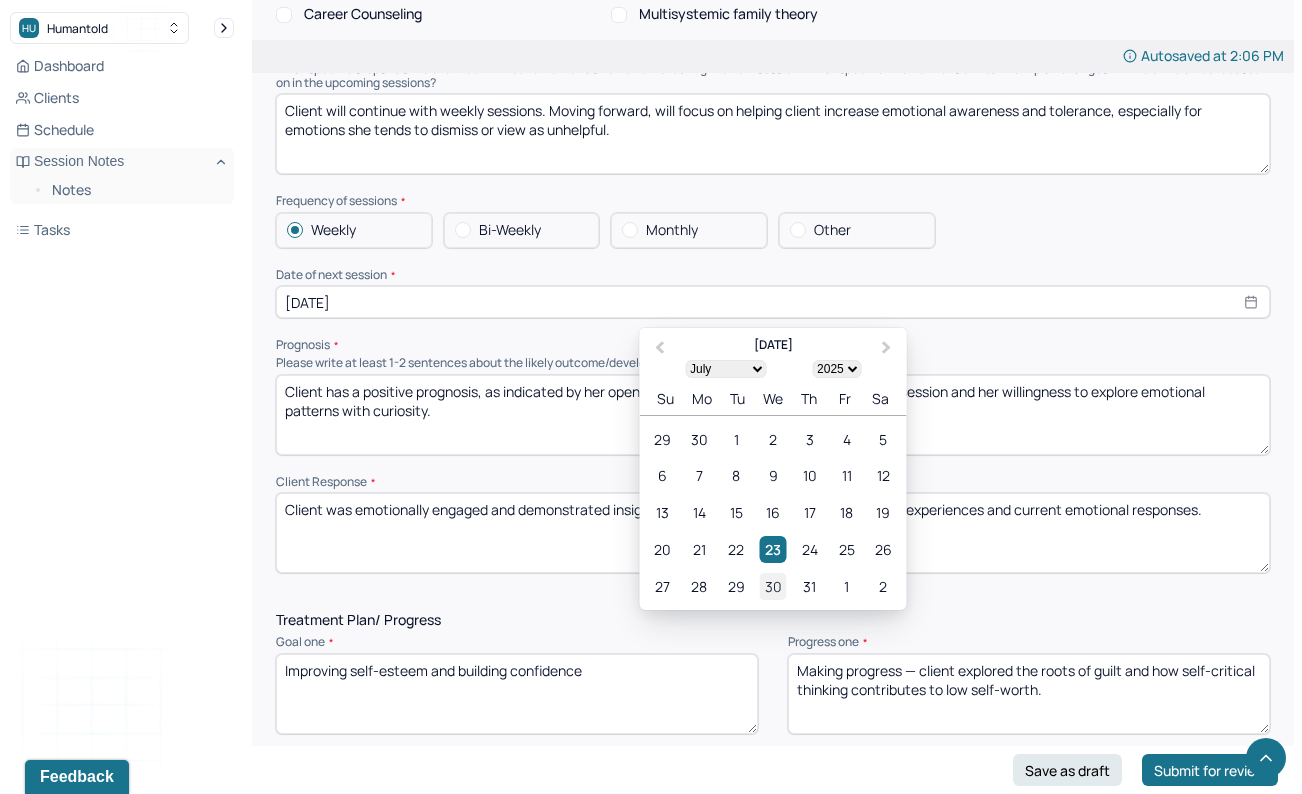 click on "30" at bounding box center (772, 586) 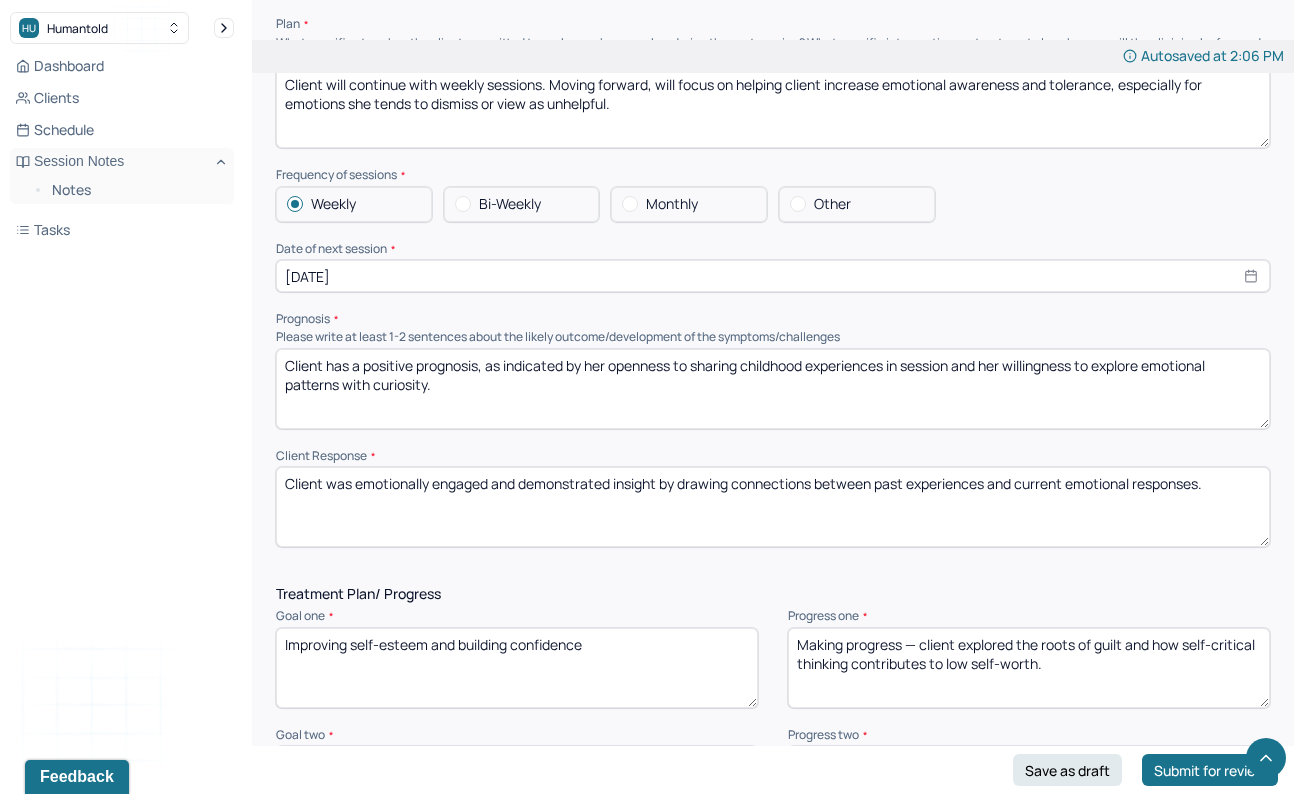 scroll, scrollTop: 2189, scrollLeft: 0, axis: vertical 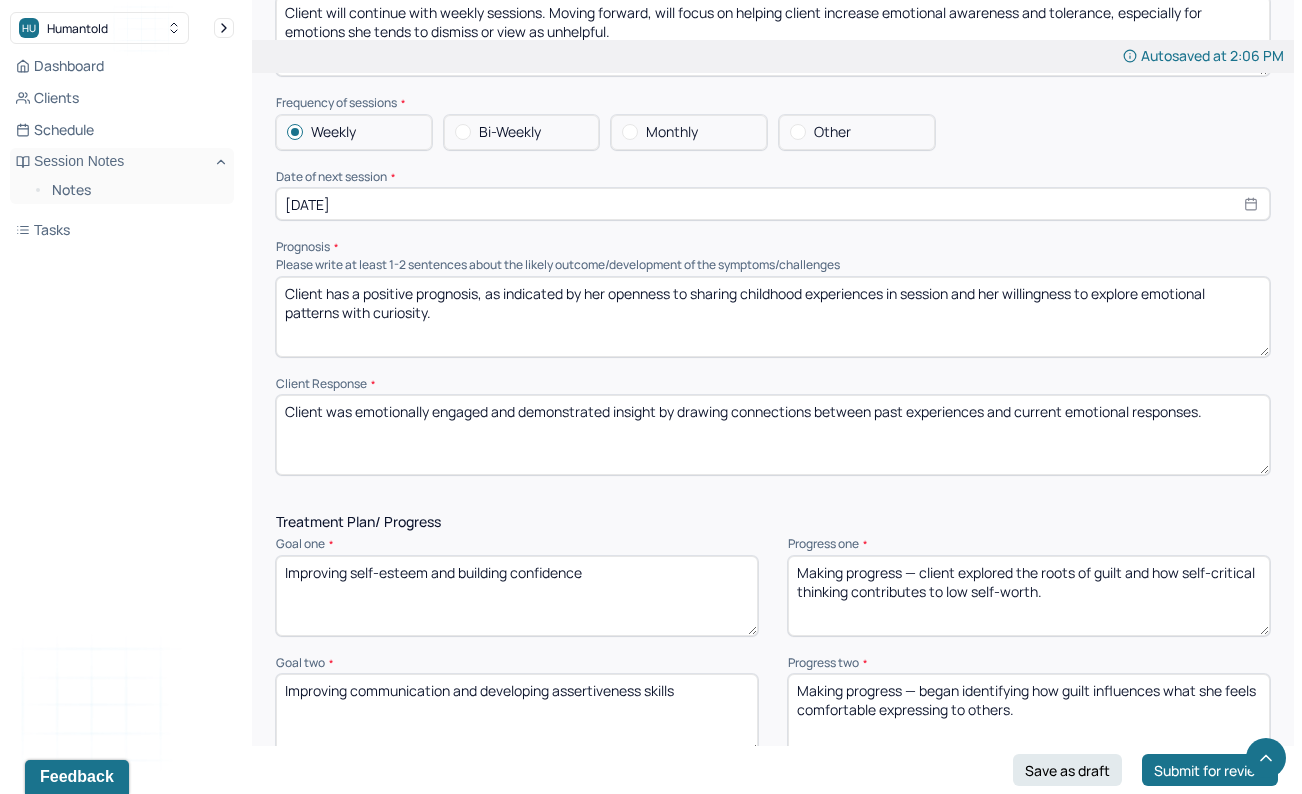 click on "Client was emotionally engaged and demonstrated insight by drawing connections between past experiences and current emotional responses." at bounding box center (773, 435) 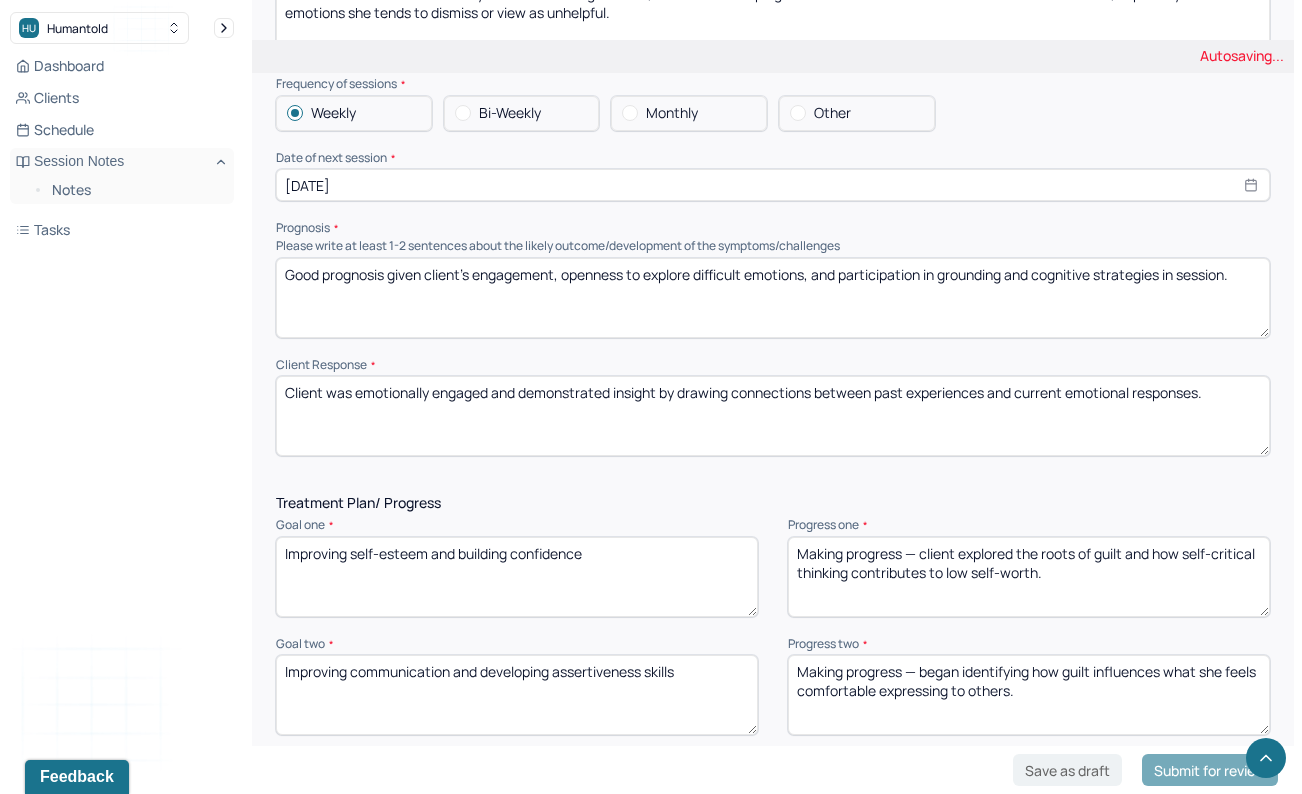 scroll, scrollTop: 2212, scrollLeft: 0, axis: vertical 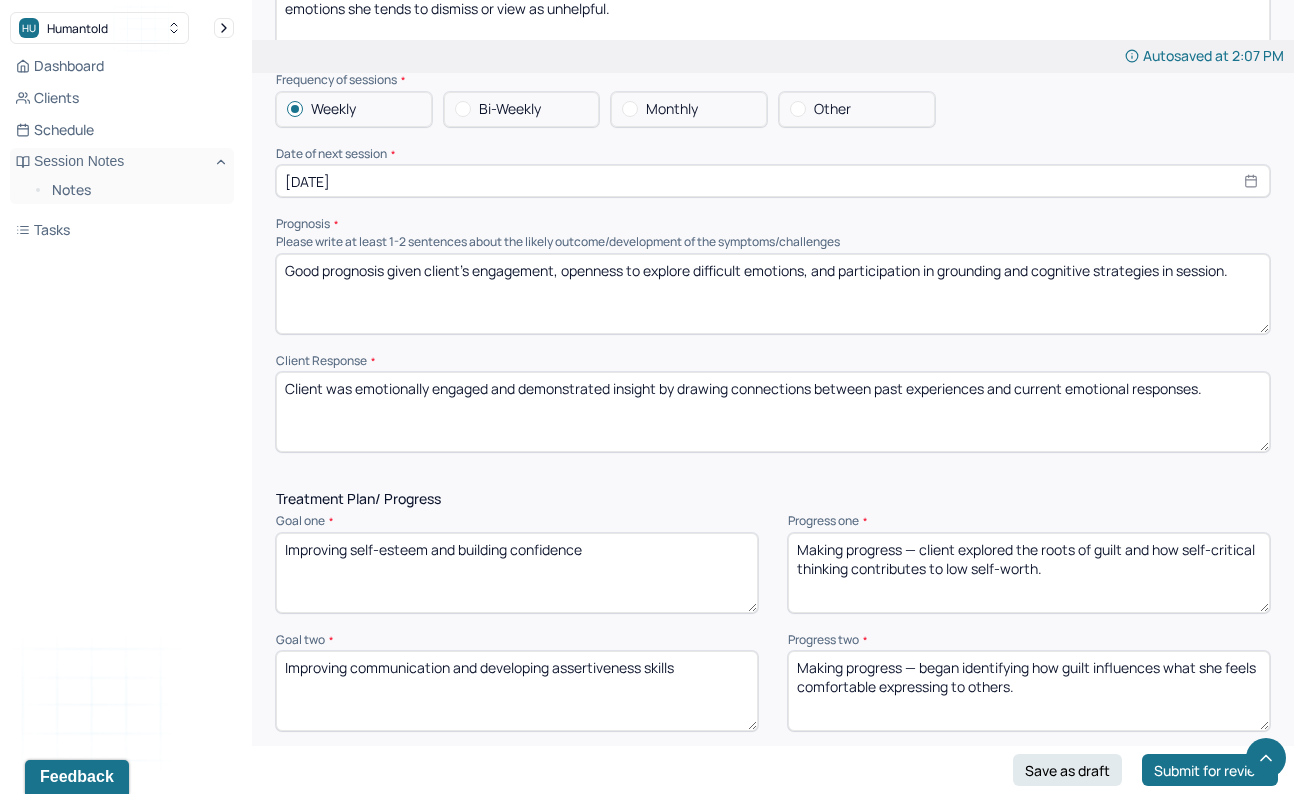 drag, startPoint x: 1102, startPoint y: 264, endPoint x: 1014, endPoint y: 264, distance: 88 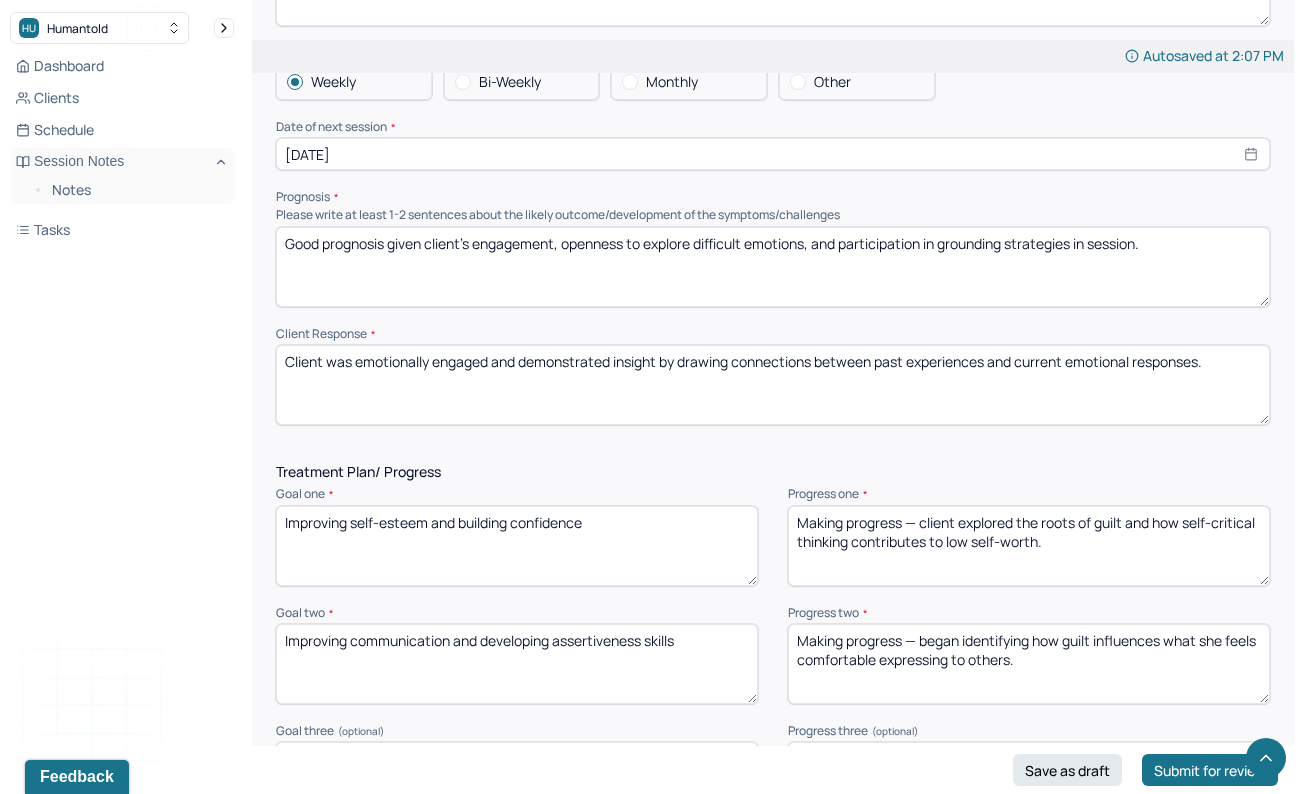 scroll, scrollTop: 2244, scrollLeft: 0, axis: vertical 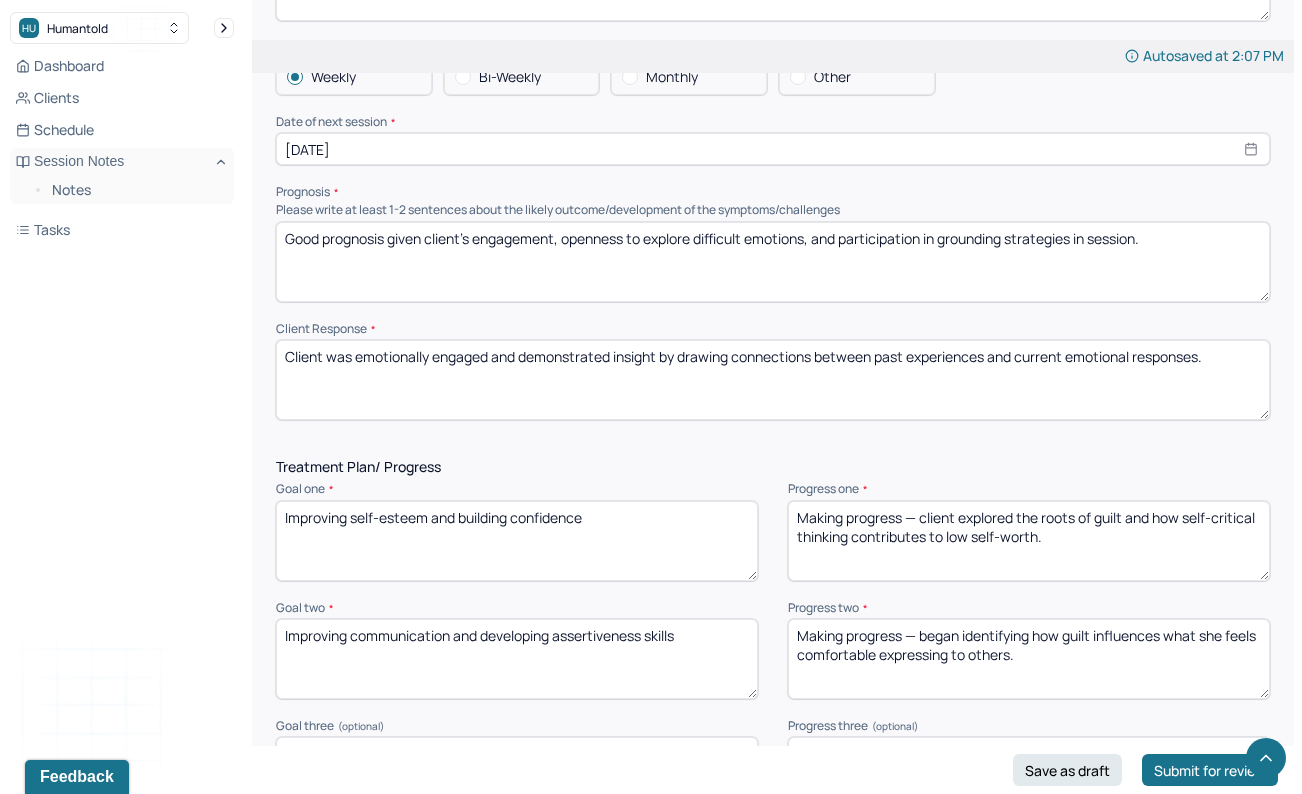 type on "Good prognosis given client’s engagement, openness to explore difficult emotions, and participation in grounding strategies in session." 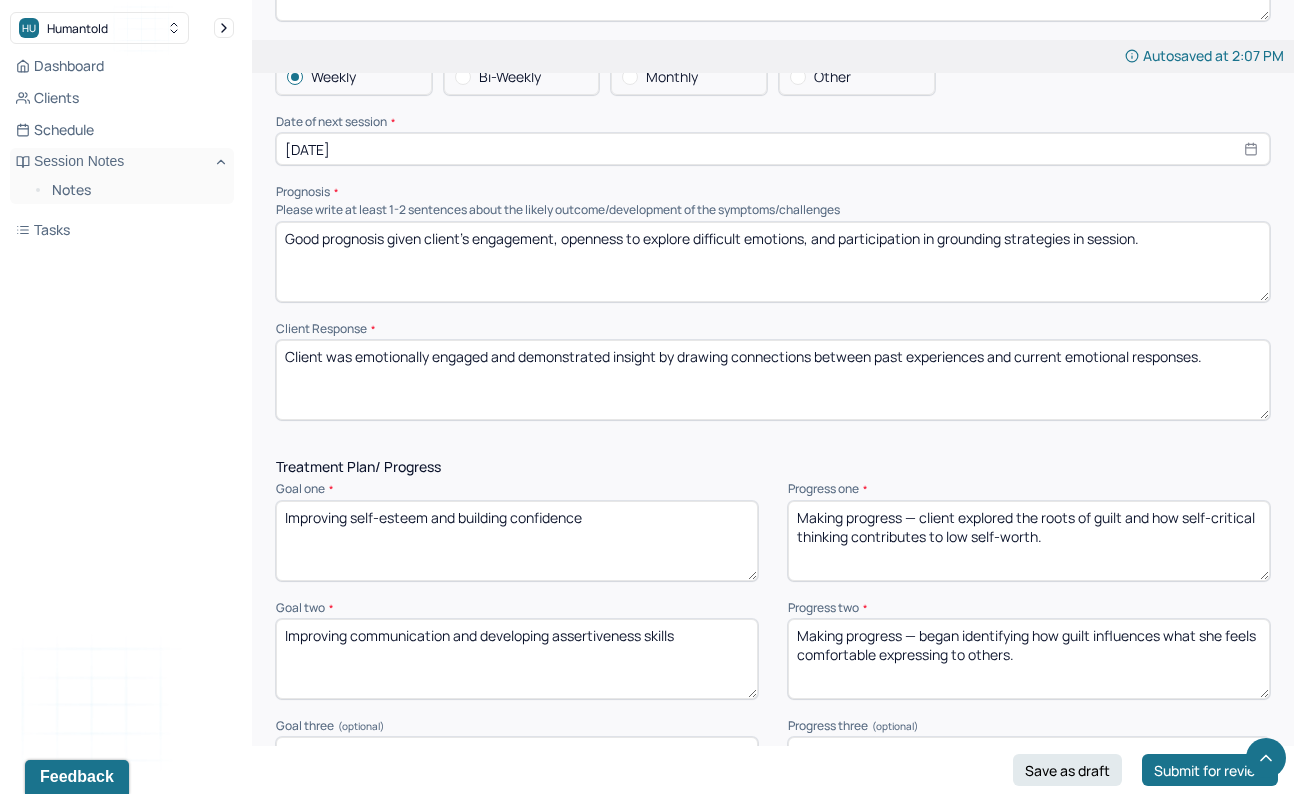 click on "Client was emotionally engaged and demonstrated insight by drawing connections between past experiences and current emotional responses." at bounding box center (773, 380) 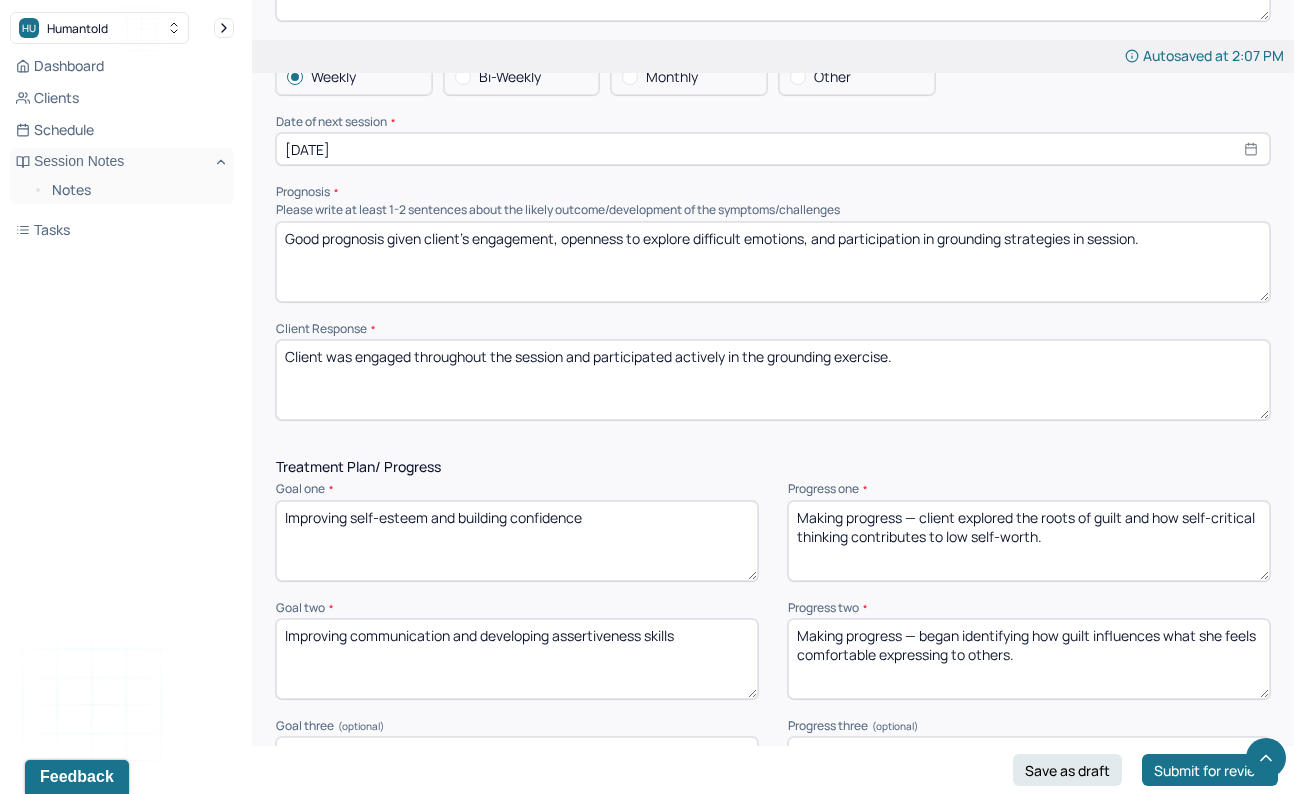 type on "Client was engaged throughout the session and participated actively in the grounding exercise." 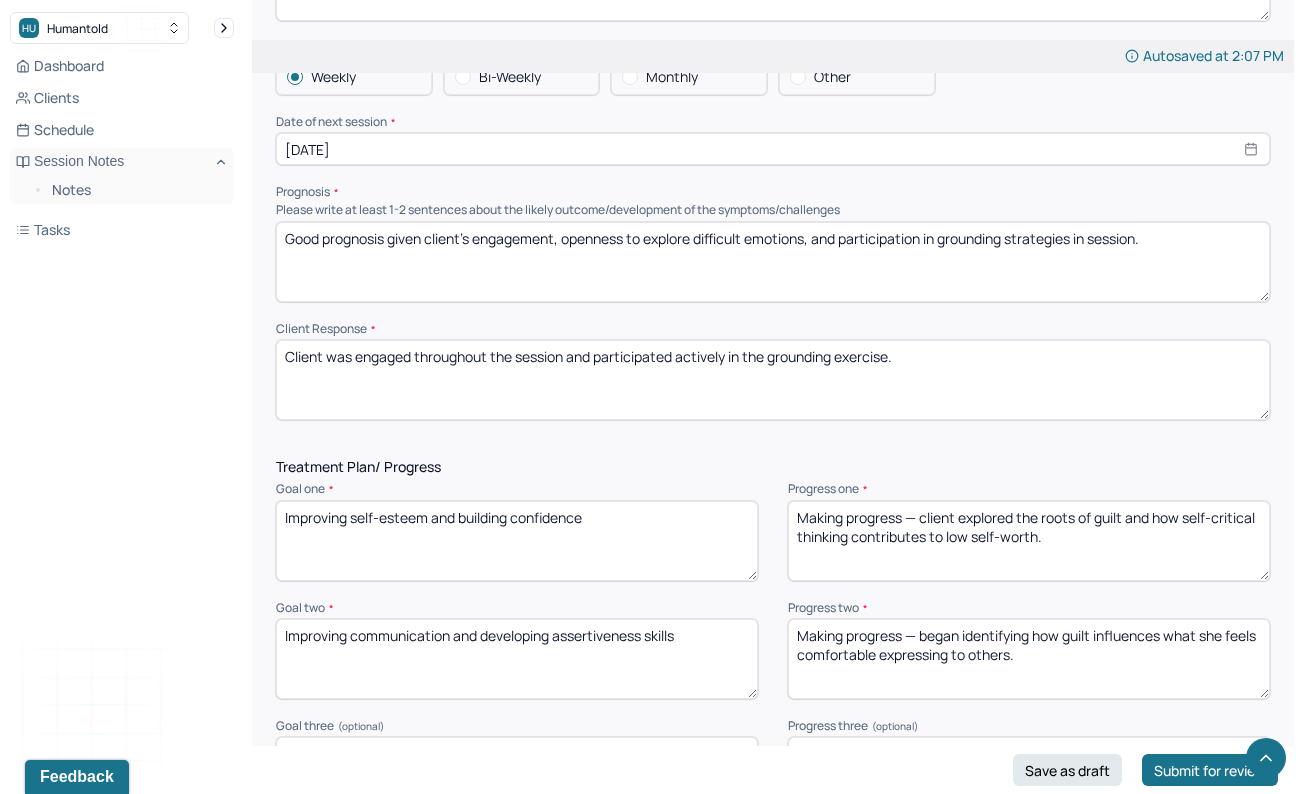 click on "Making progress — client explored the roots of guilt and how self-critical thinking contributes to low self-worth." at bounding box center [1029, 541] 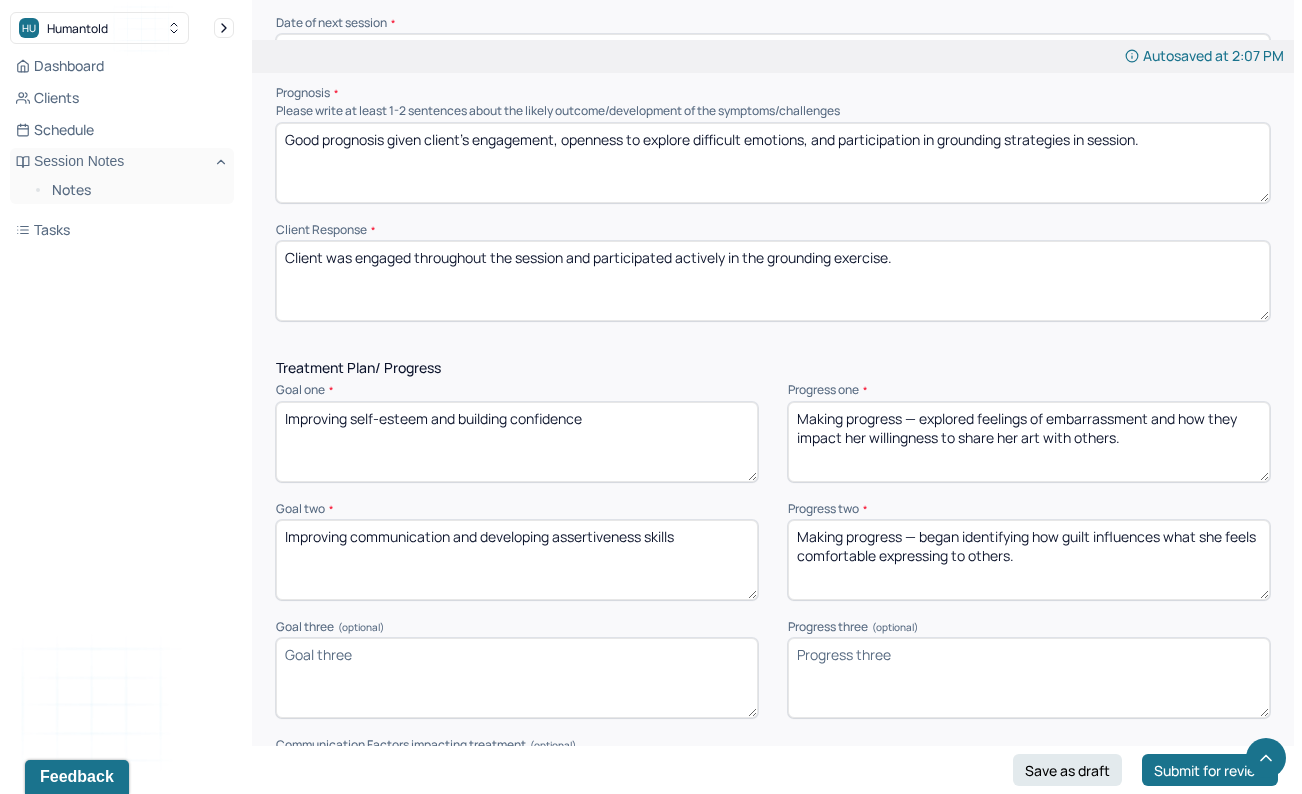 scroll, scrollTop: 2350, scrollLeft: 0, axis: vertical 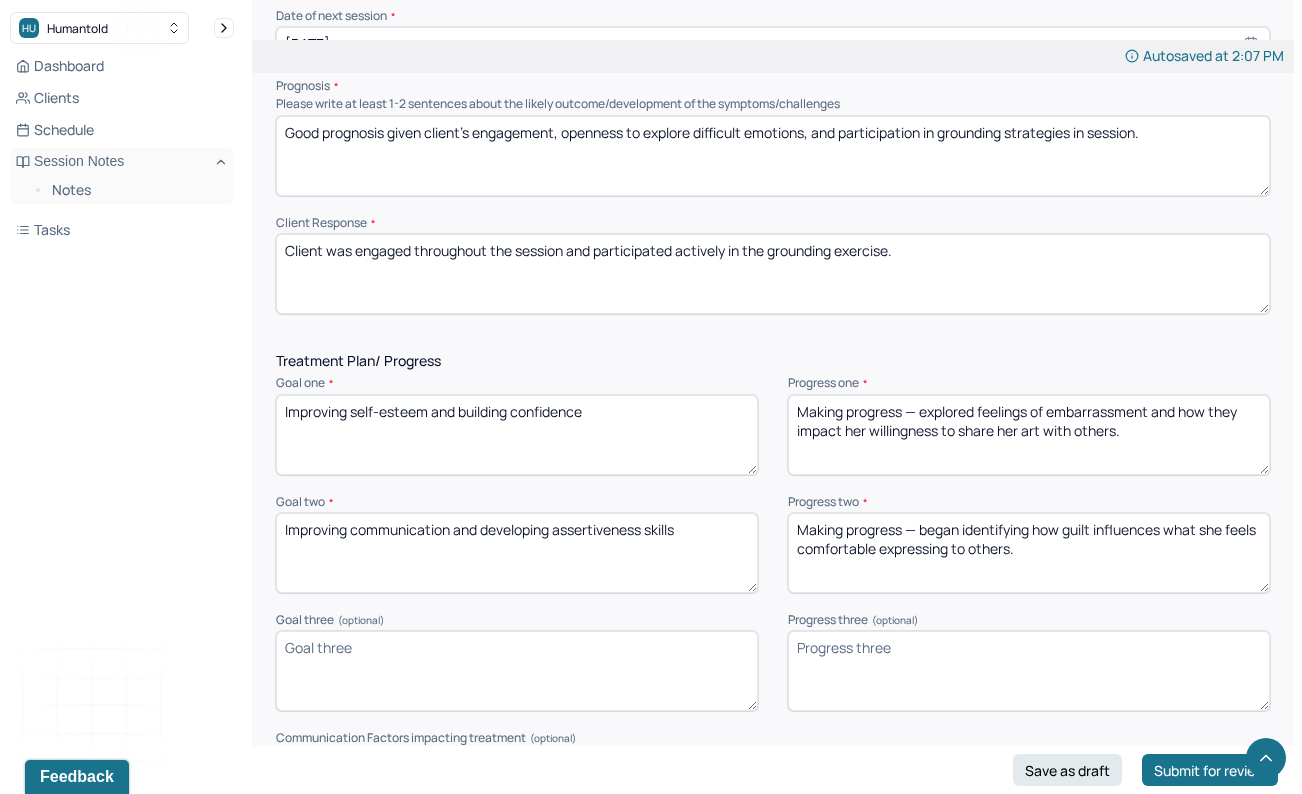 type on "Making progress — explored feelings of embarrassment and how they impact her willingness to share her art with others." 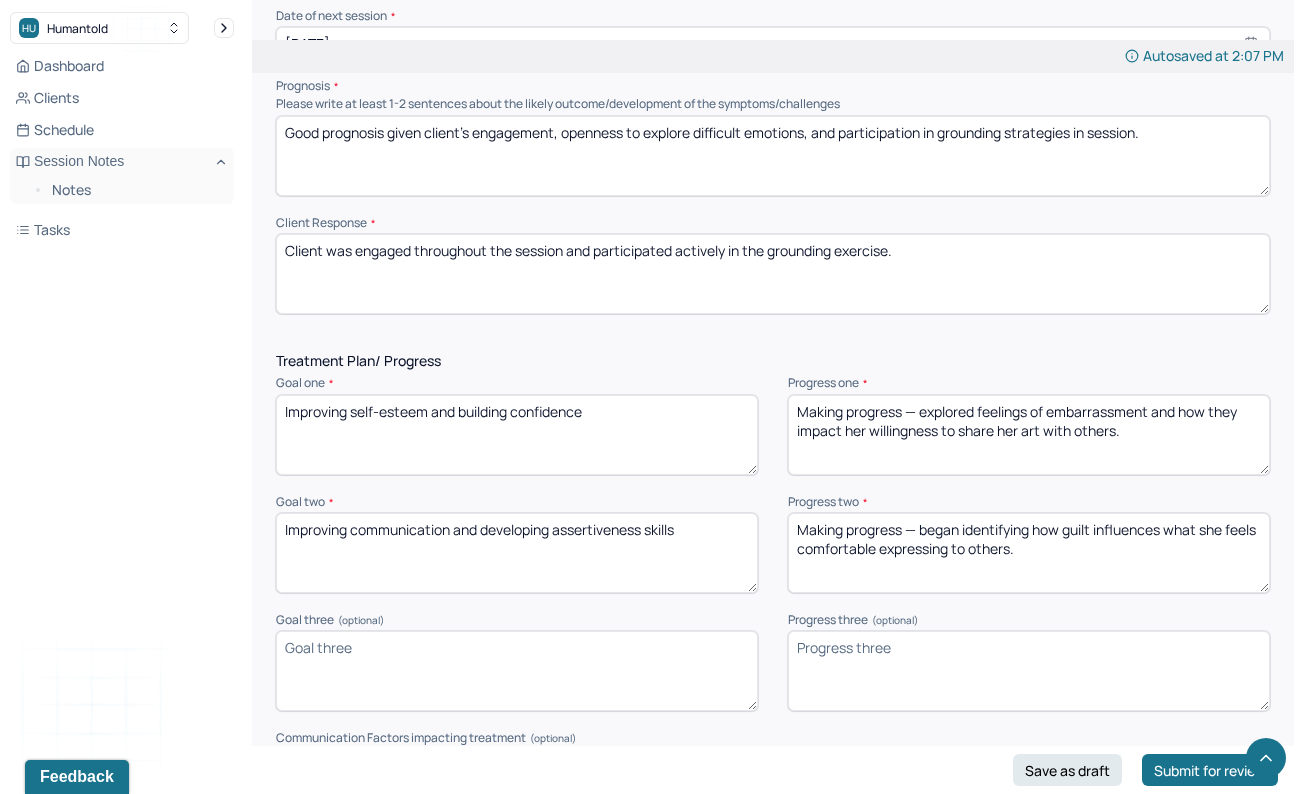 click on "Making progress — began identifying how guilt influences what she feels comfortable expressing to others." at bounding box center (1029, 553) 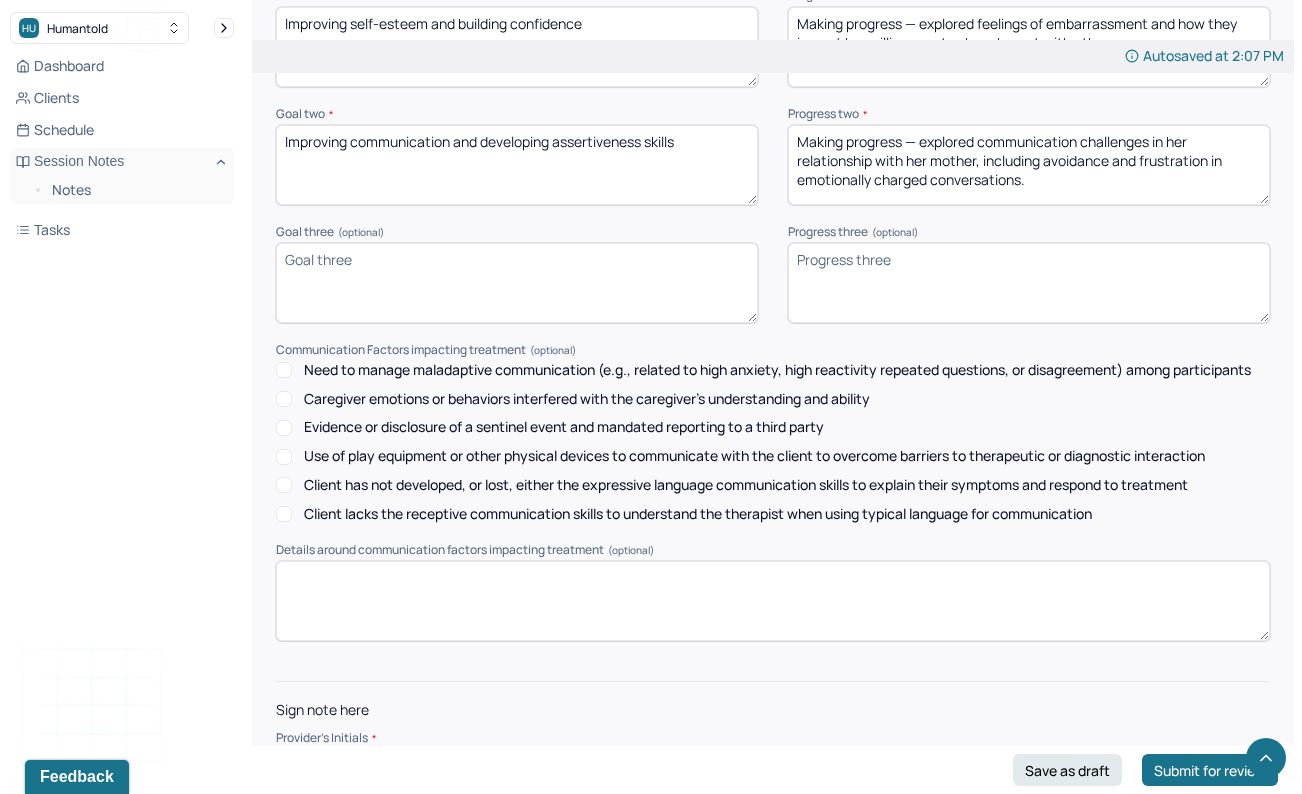 scroll, scrollTop: 2793, scrollLeft: 0, axis: vertical 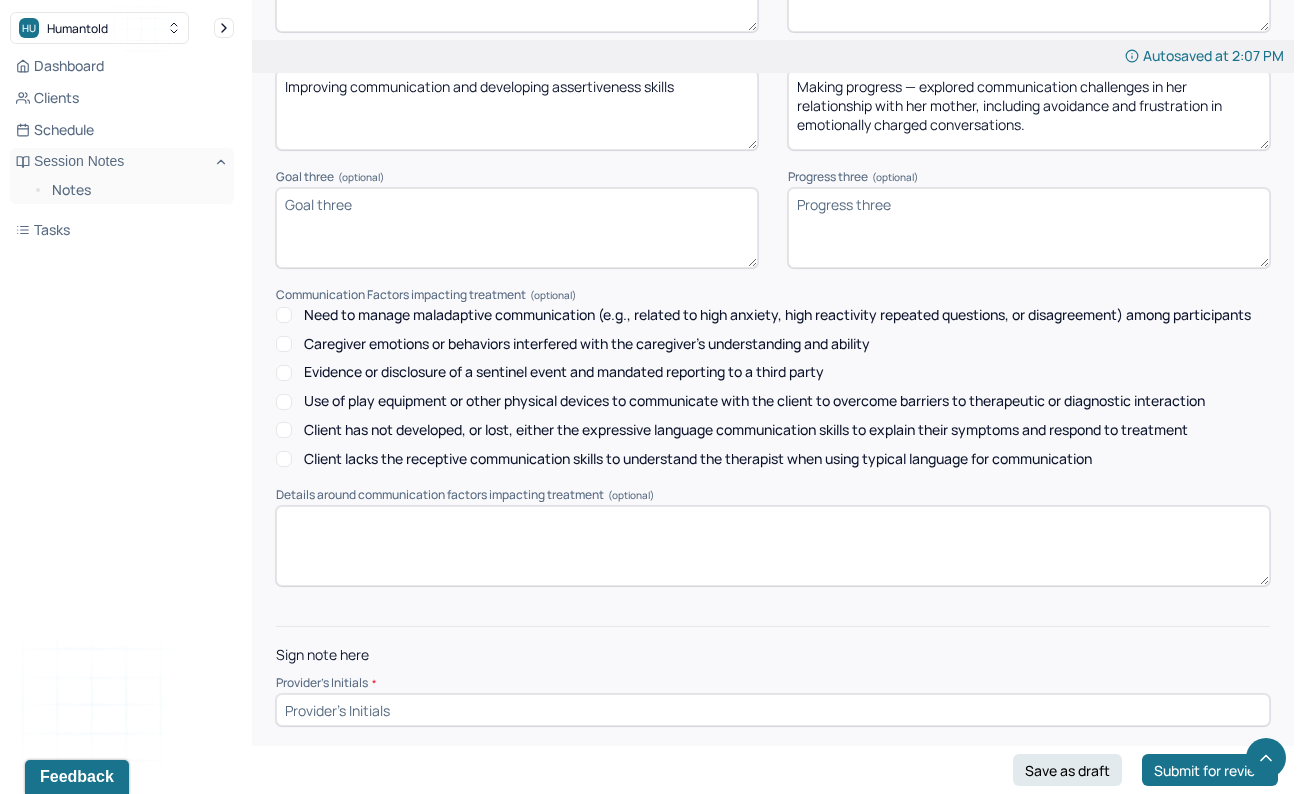 type on "Making progress — explored communication challenges in her relationship with her mother, including avoidance and frustration in emotionally charged conversations." 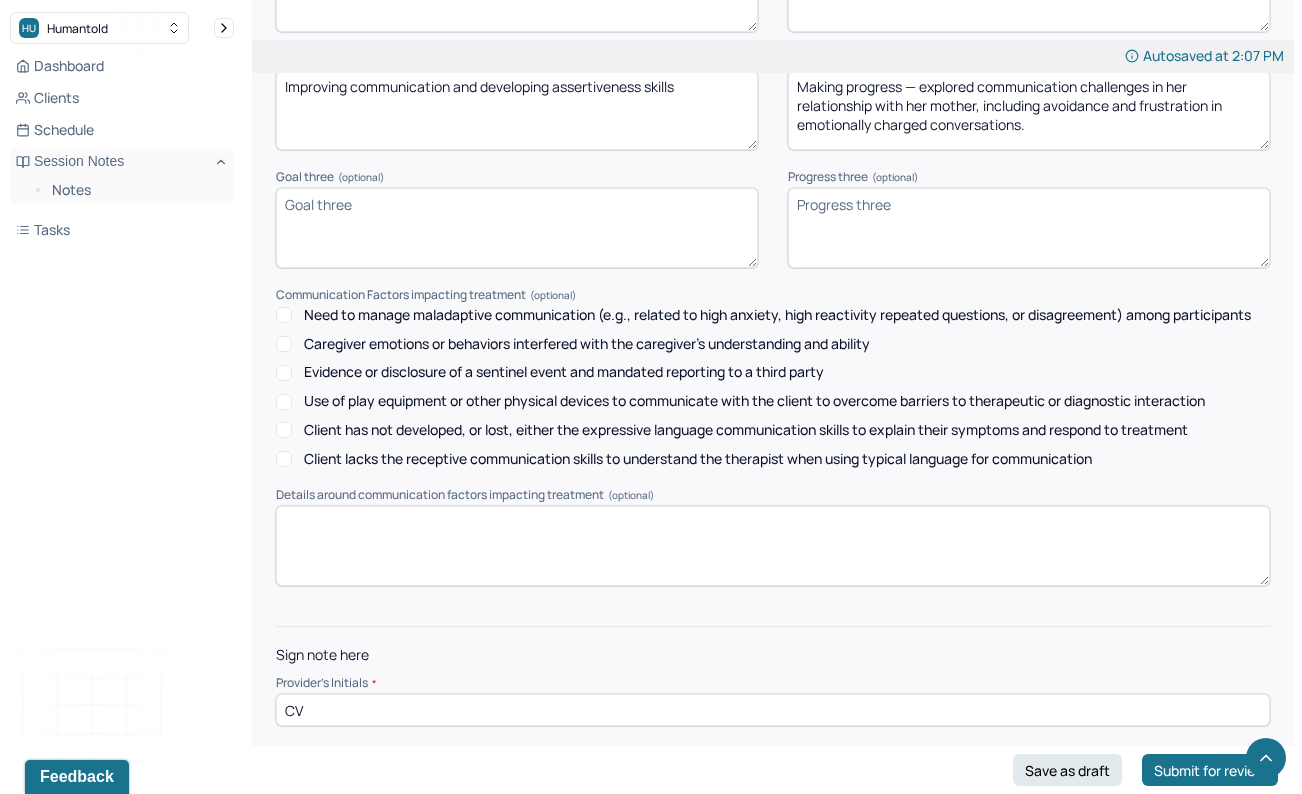 type on "C" 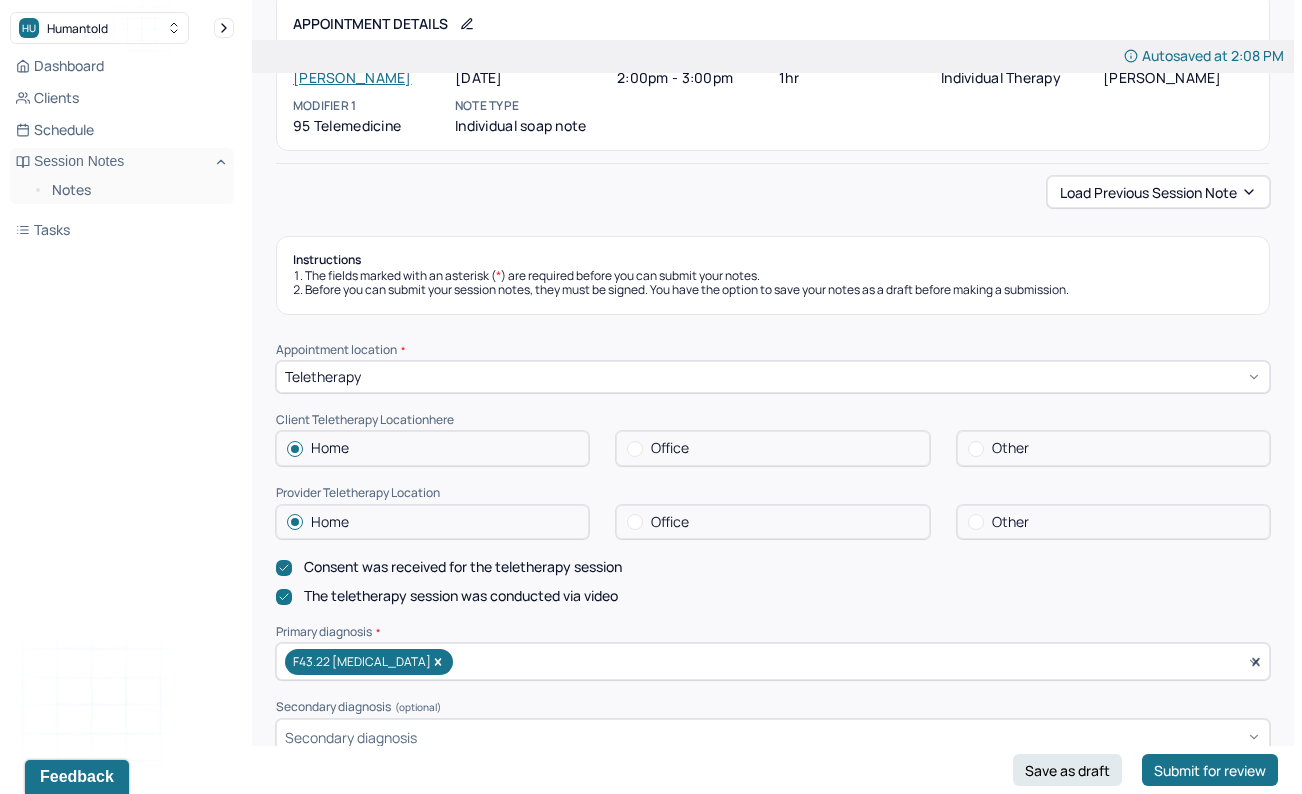 scroll, scrollTop: 0, scrollLeft: 0, axis: both 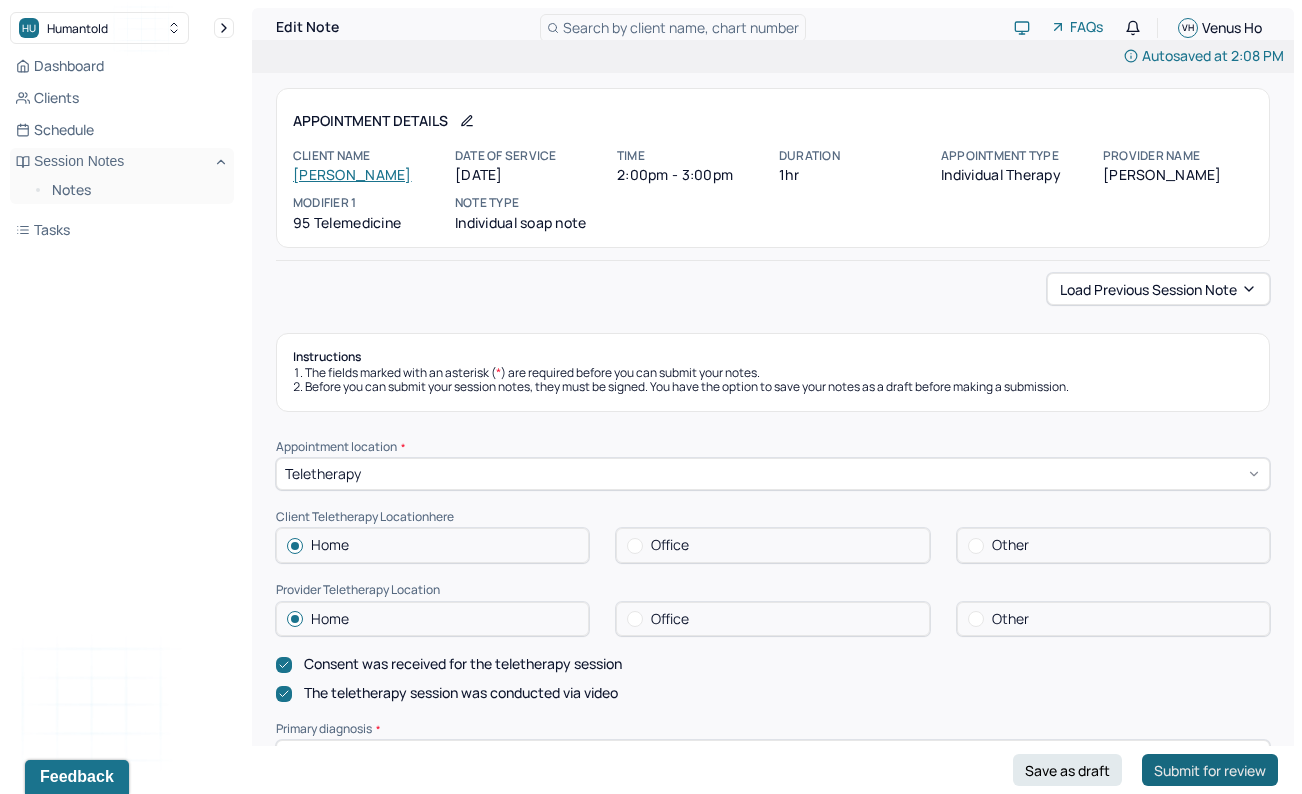 type on "VH" 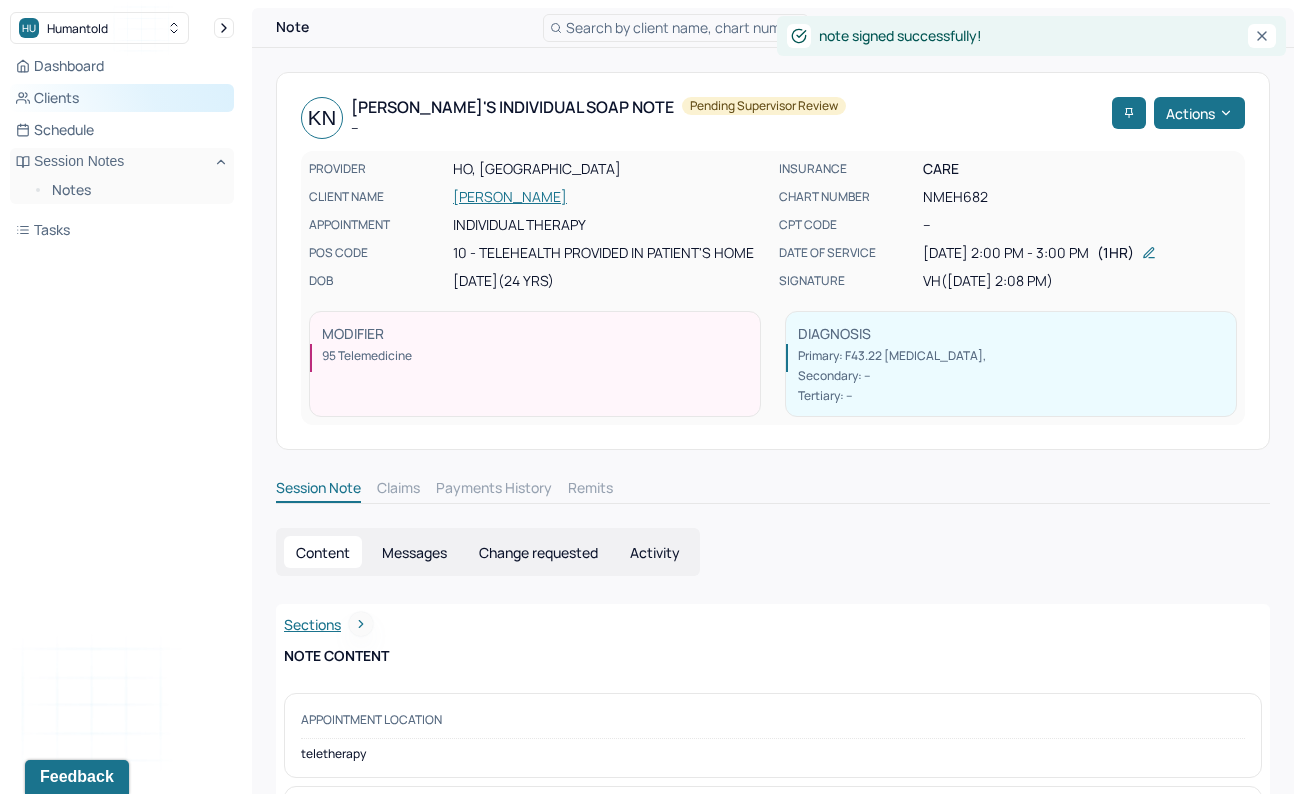 click on "Clients" at bounding box center (122, 98) 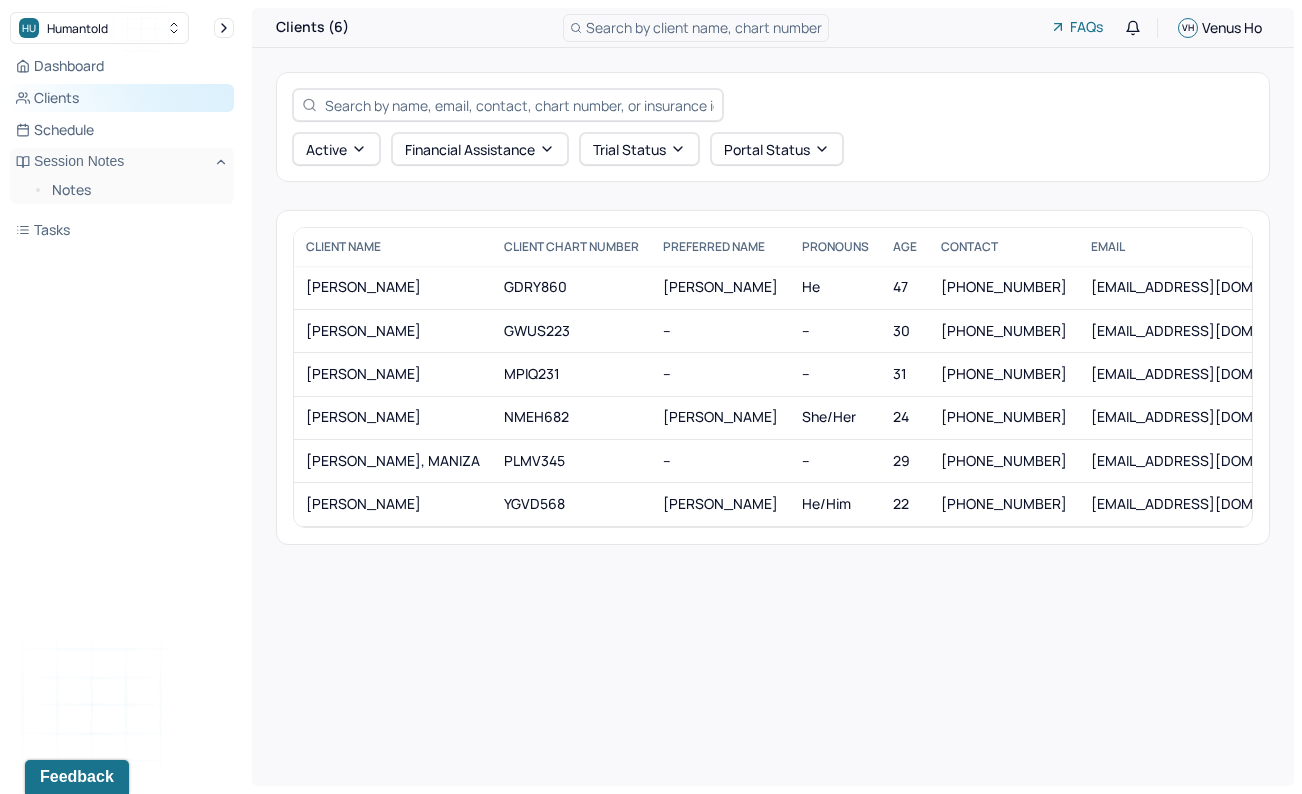 click on "Clients" at bounding box center [122, 98] 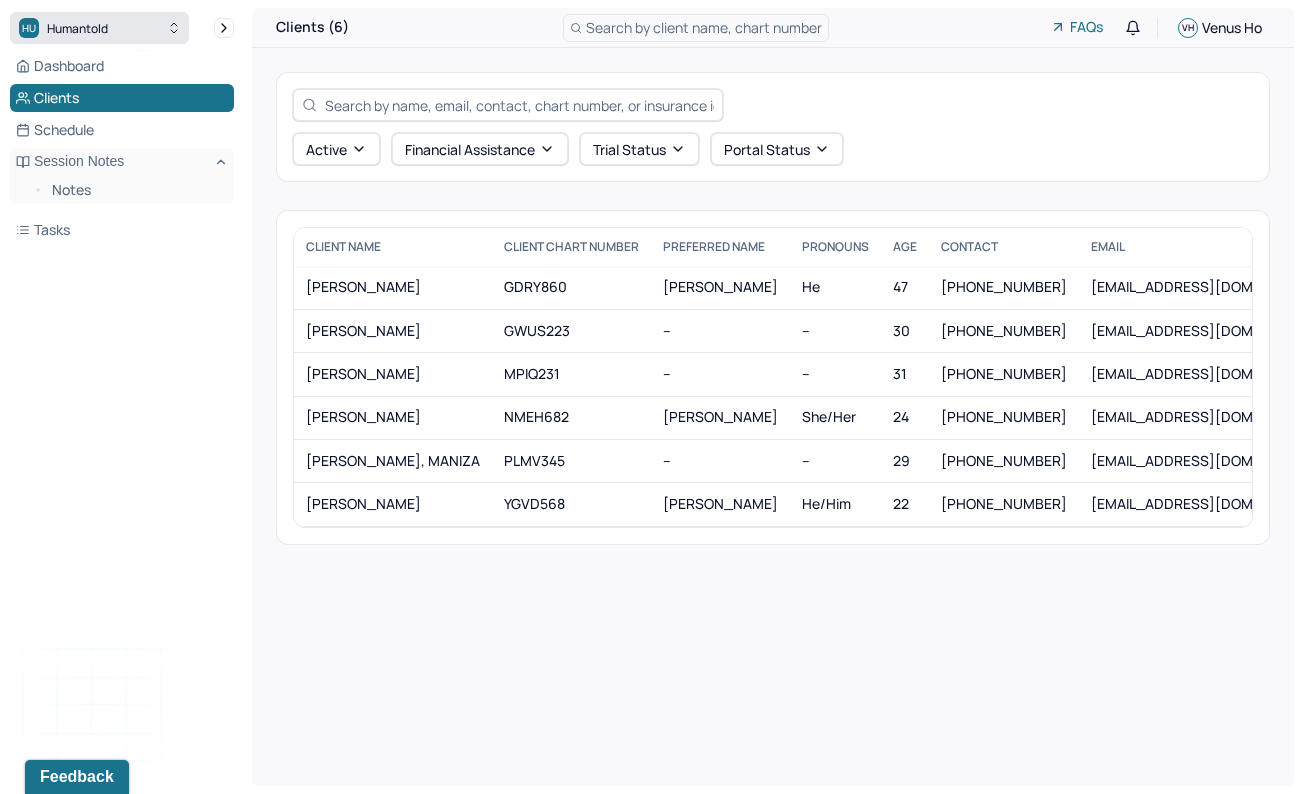 click on "Humantold" at bounding box center (77, 28) 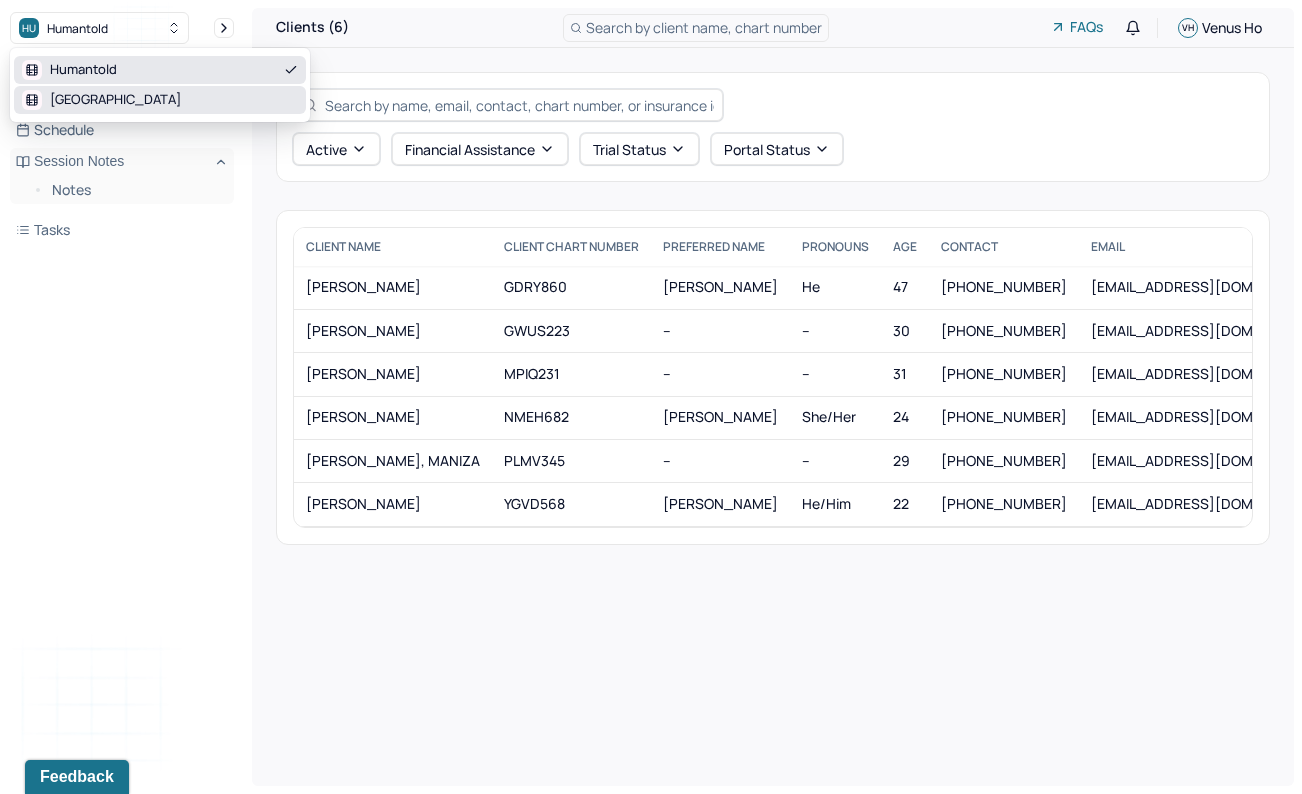 click on "[GEOGRAPHIC_DATA]" at bounding box center (160, 100) 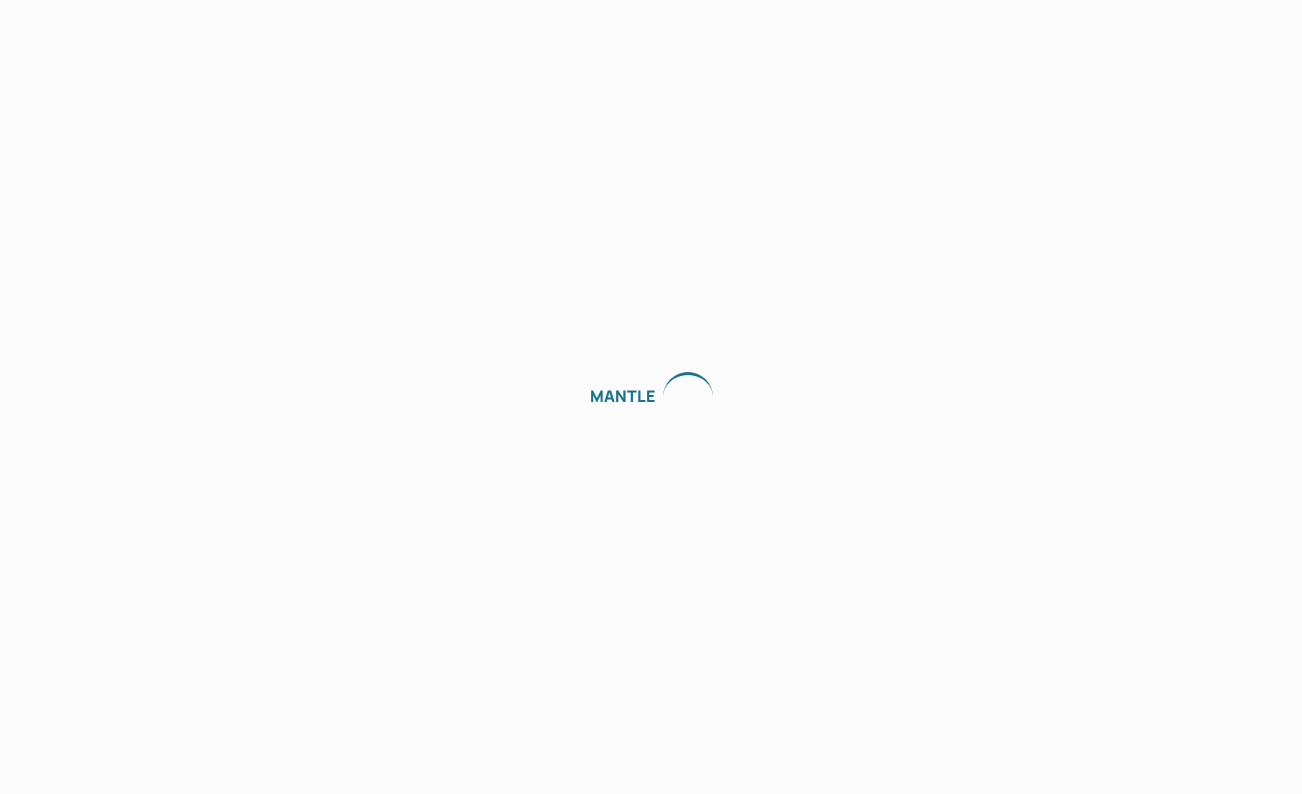 scroll, scrollTop: 0, scrollLeft: 0, axis: both 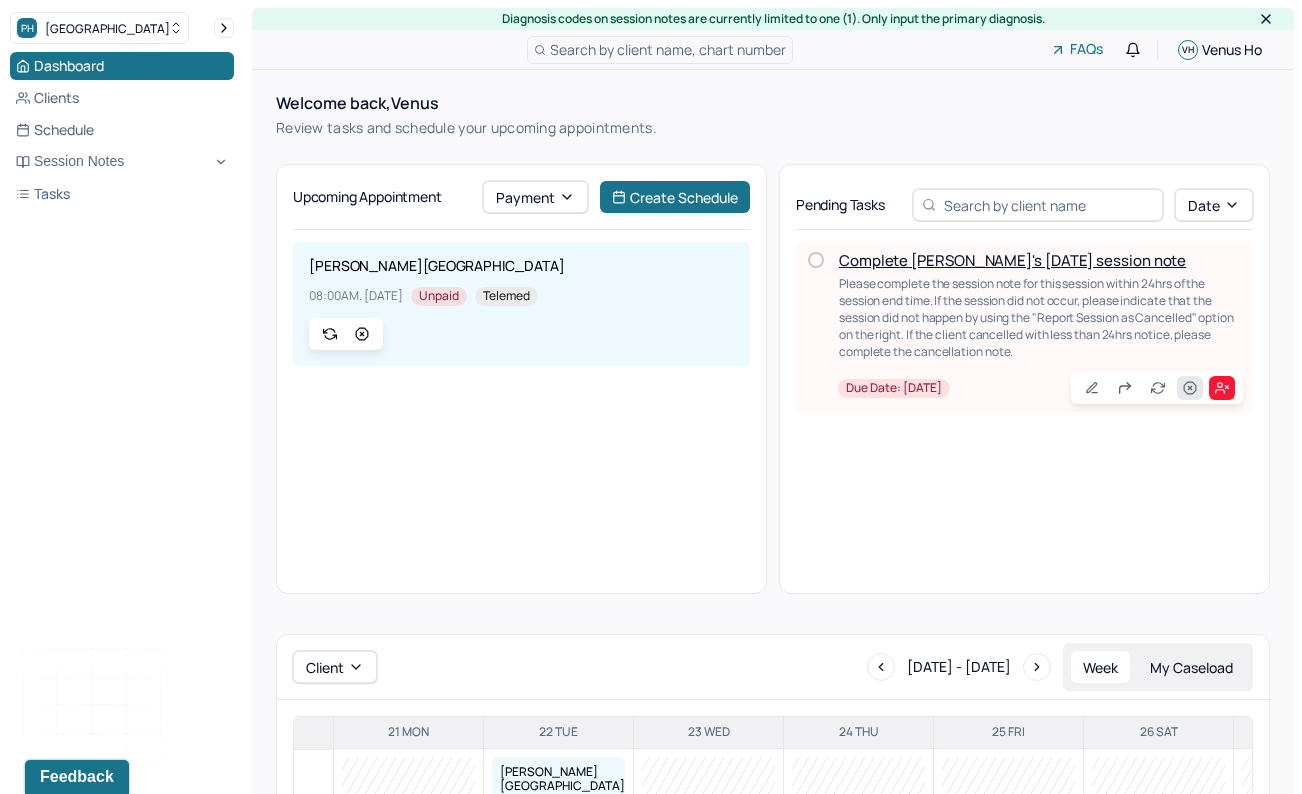 click 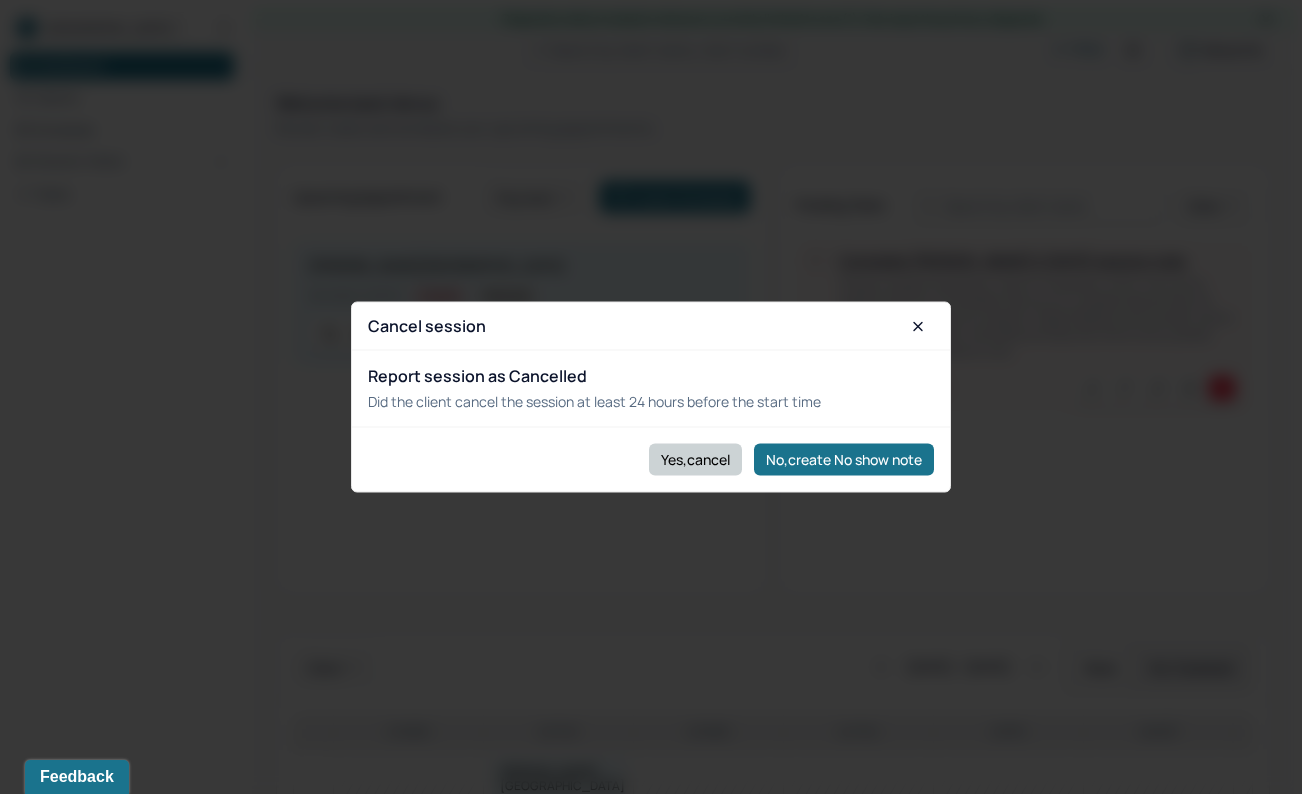 click on "Yes,cancel" at bounding box center (695, 459) 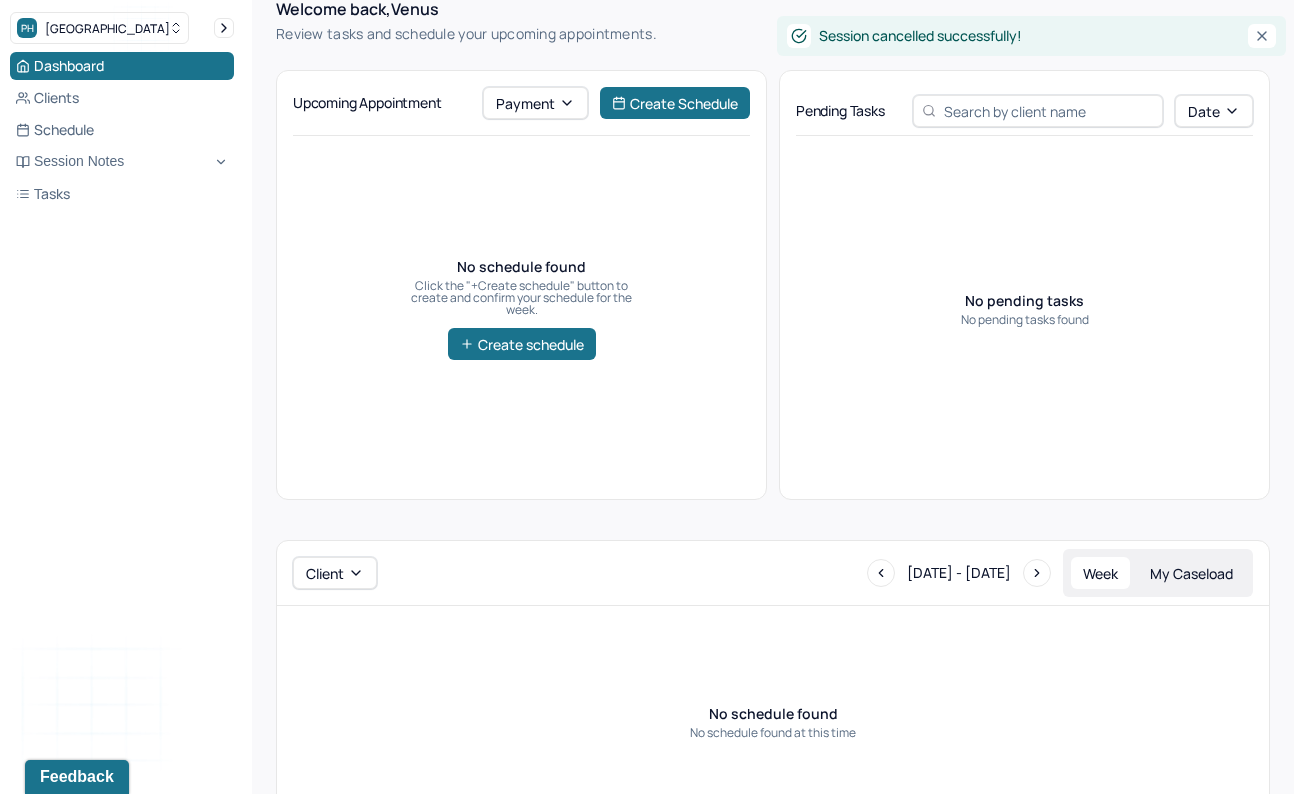 scroll, scrollTop: 170, scrollLeft: 0, axis: vertical 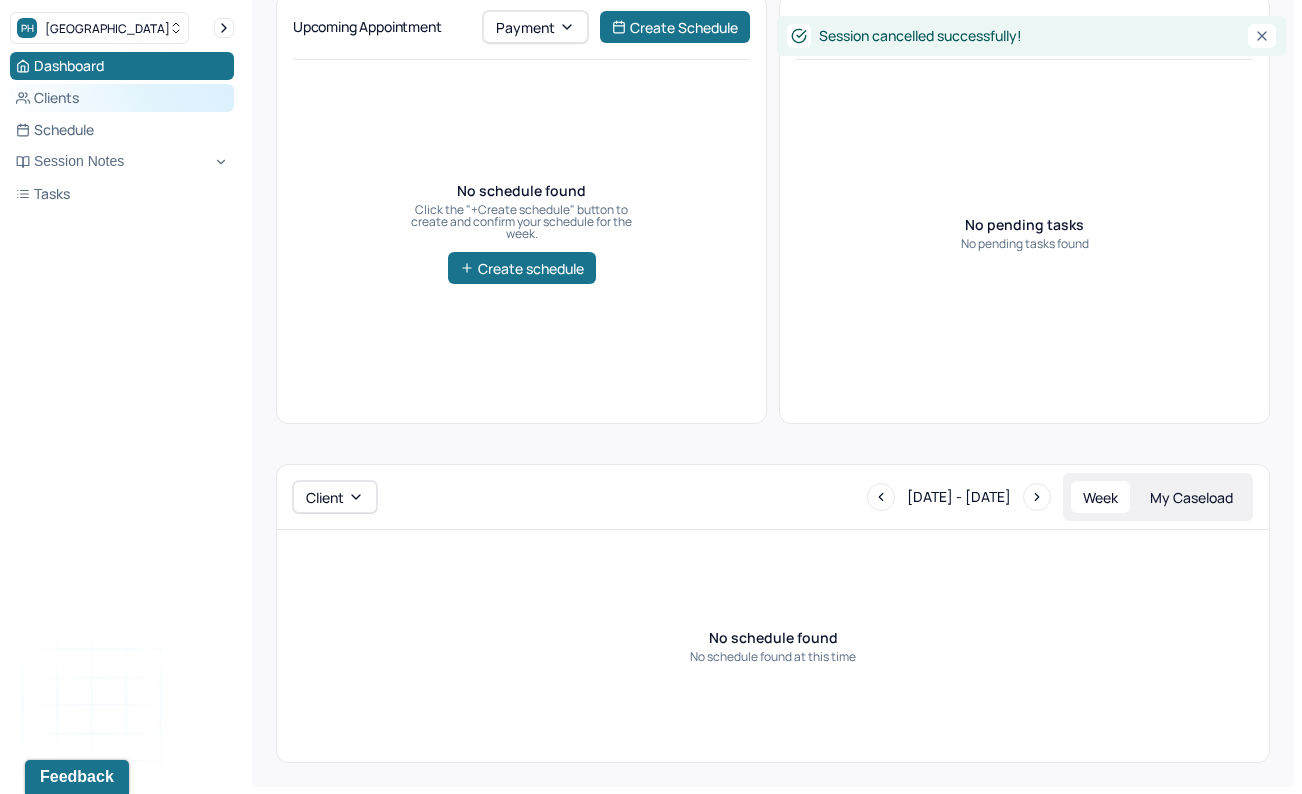 click on "Clients" at bounding box center [122, 98] 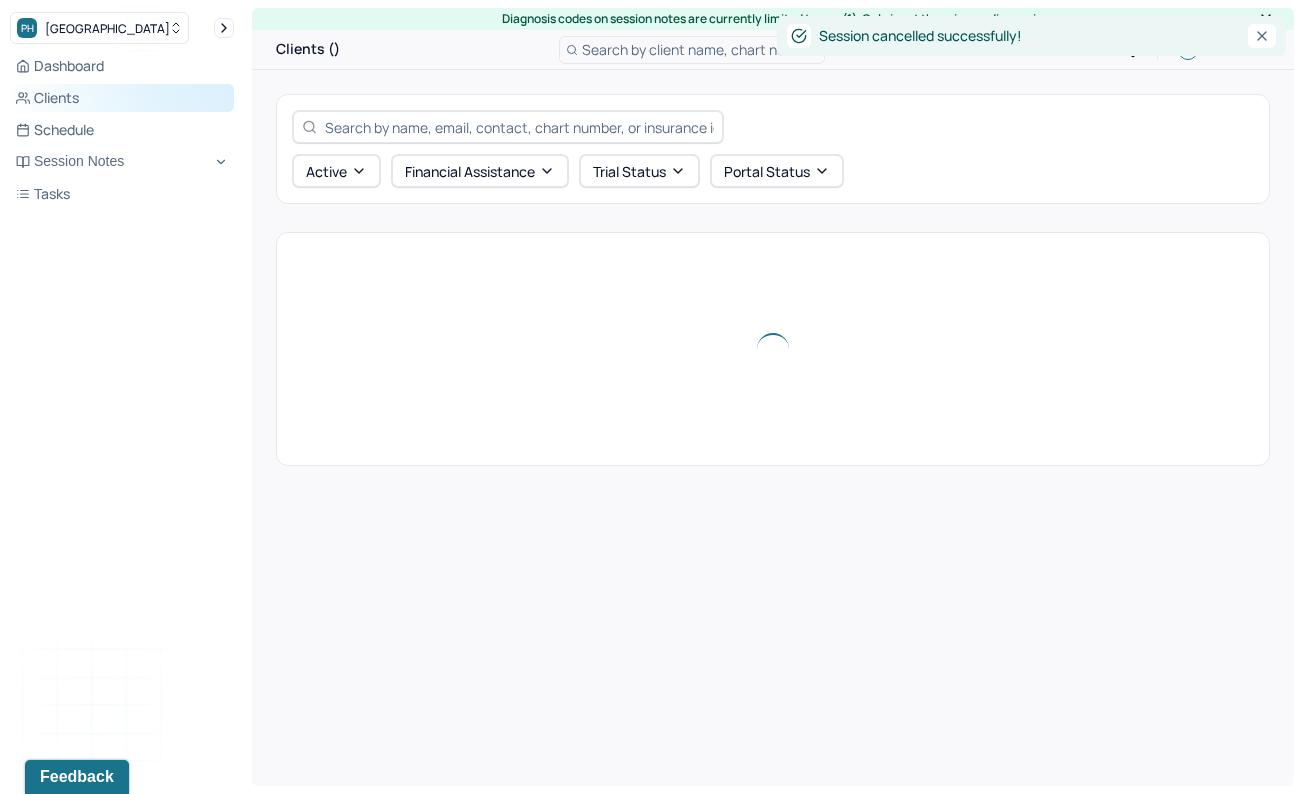 scroll, scrollTop: 0, scrollLeft: 0, axis: both 